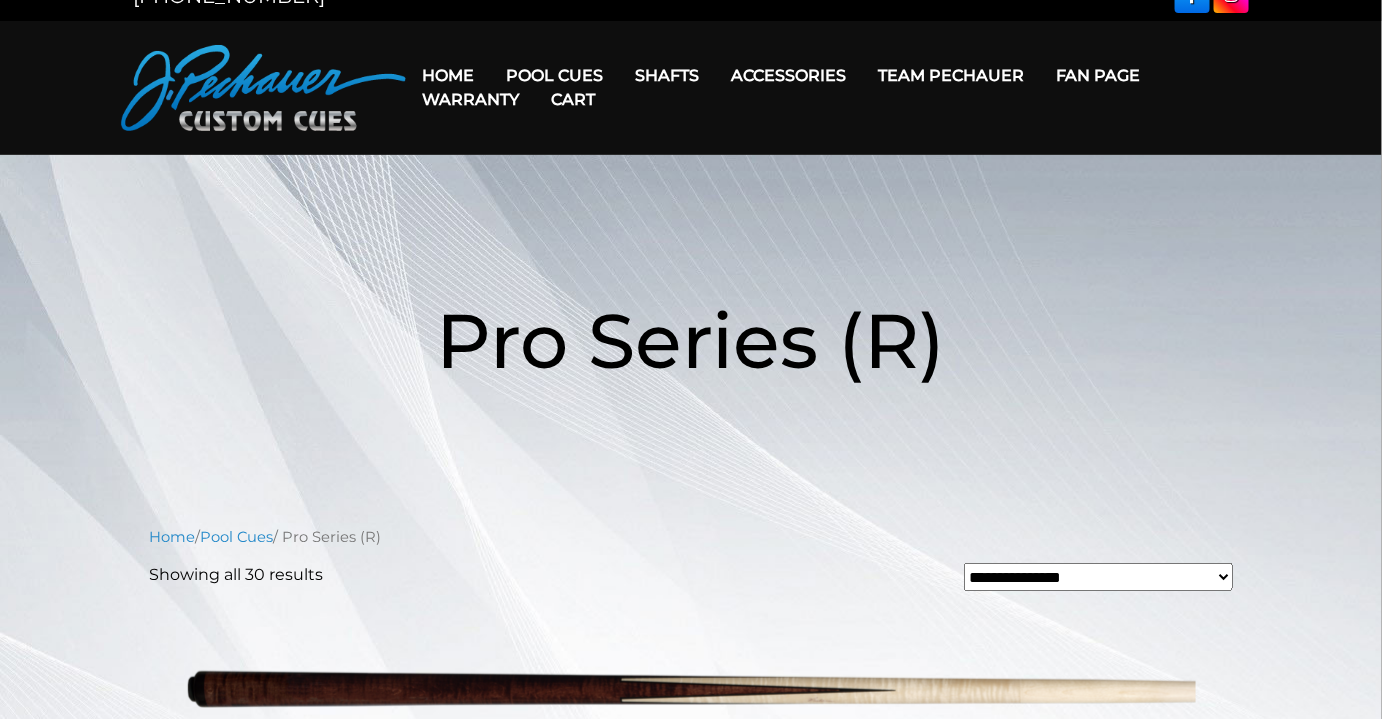 scroll, scrollTop: 0, scrollLeft: 0, axis: both 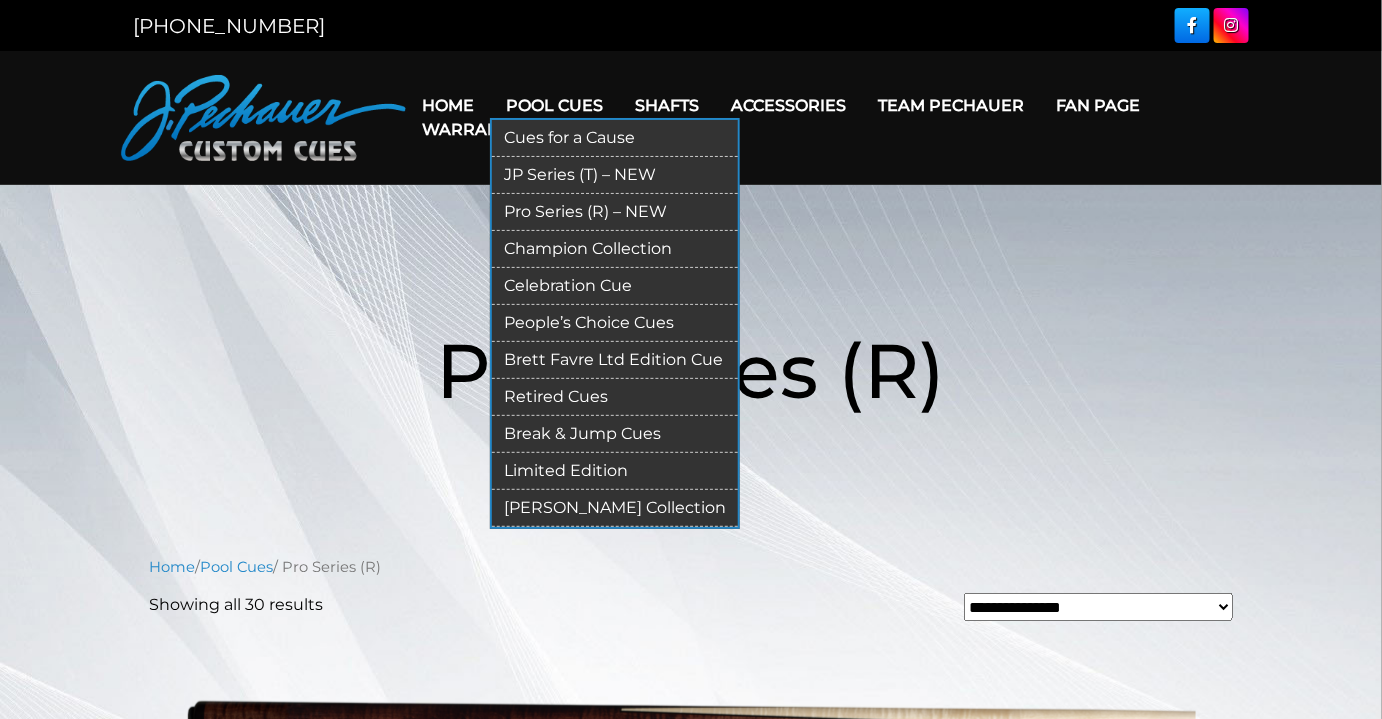 click on "JP Series (T) – NEW" at bounding box center (615, 175) 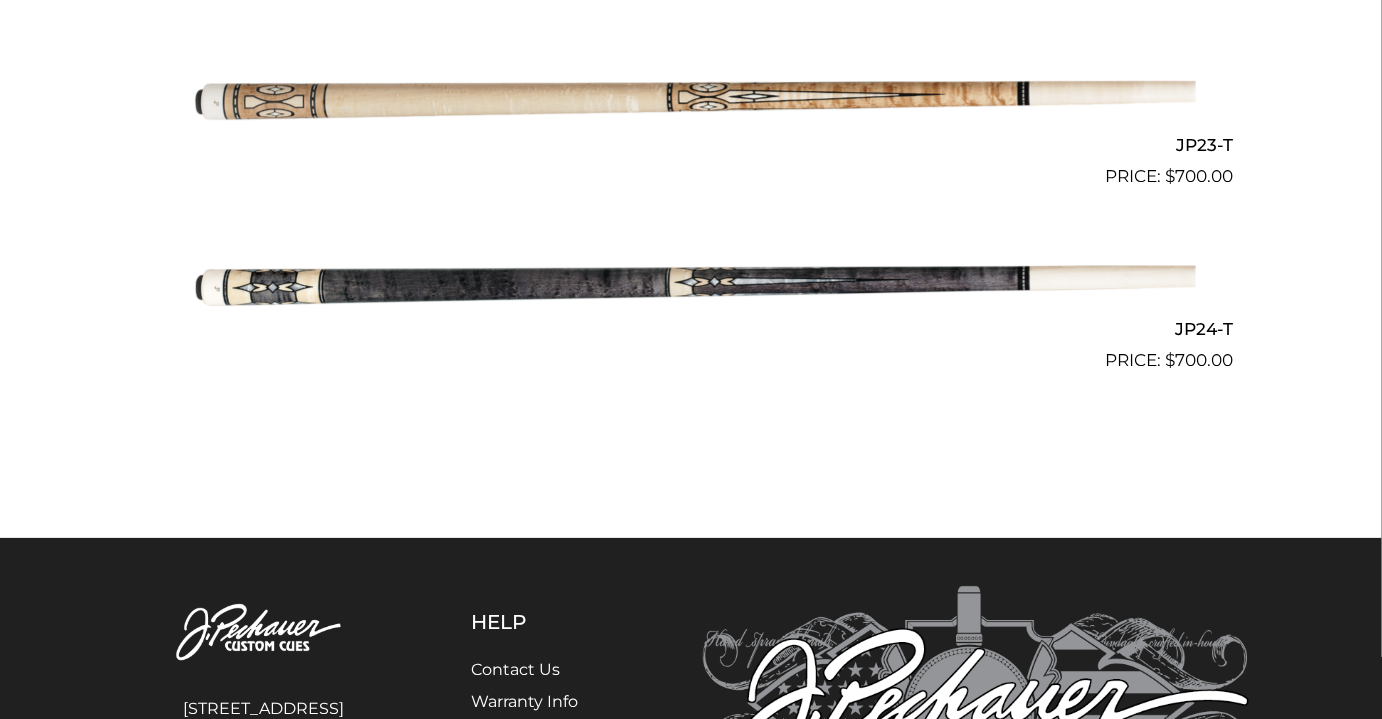 scroll, scrollTop: 4727, scrollLeft: 0, axis: vertical 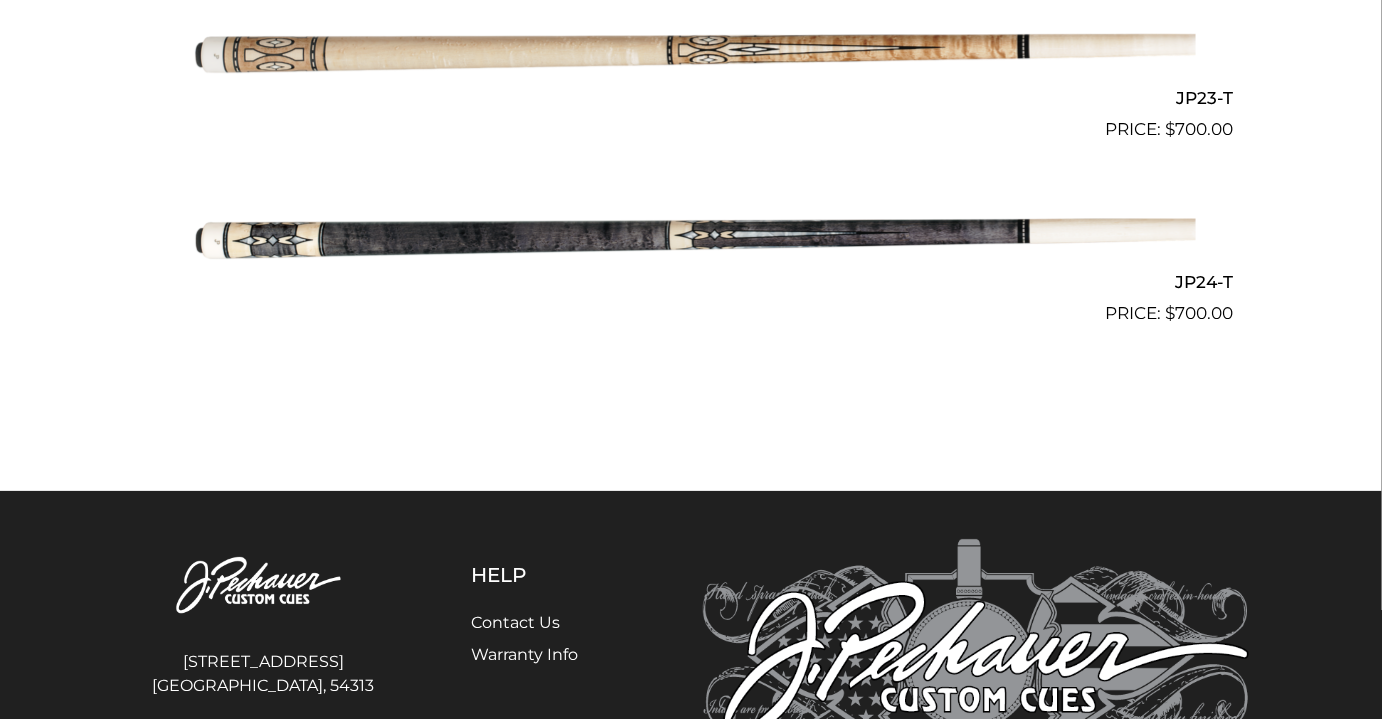 click at bounding box center (691, 235) 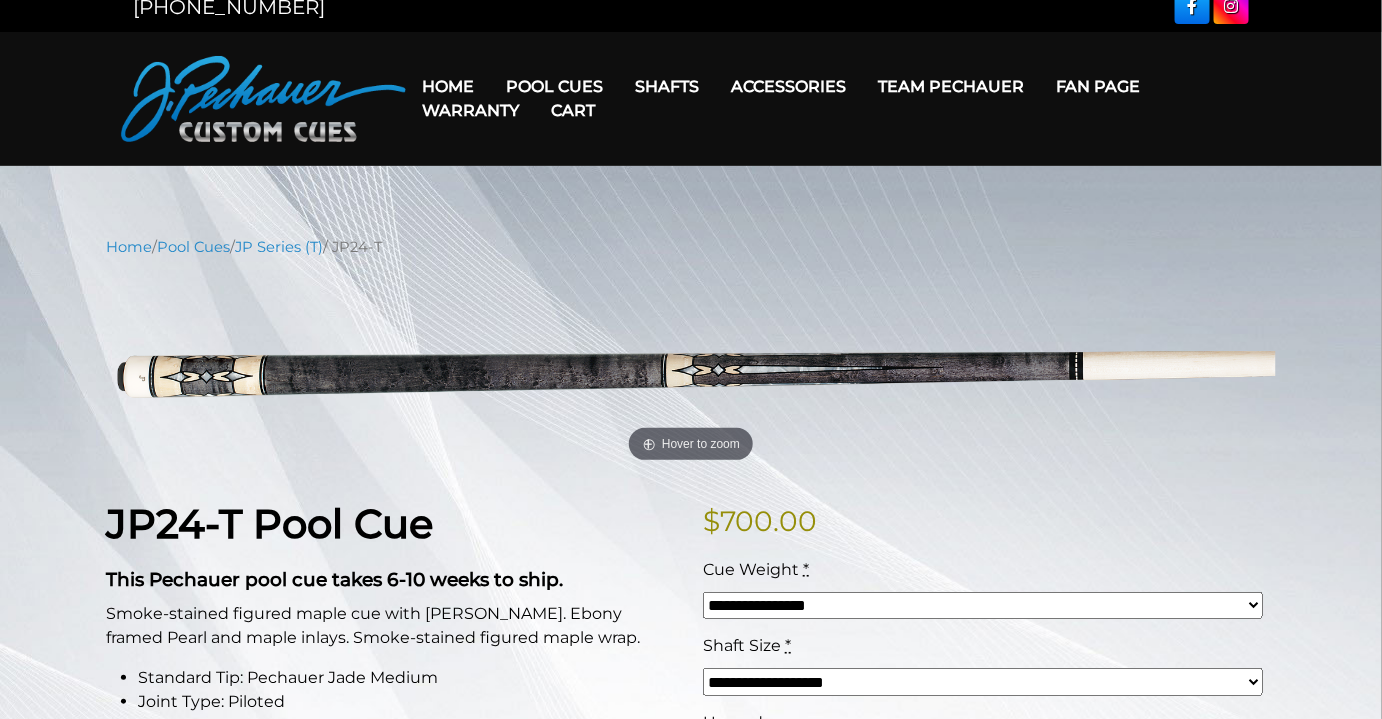 scroll, scrollTop: 0, scrollLeft: 0, axis: both 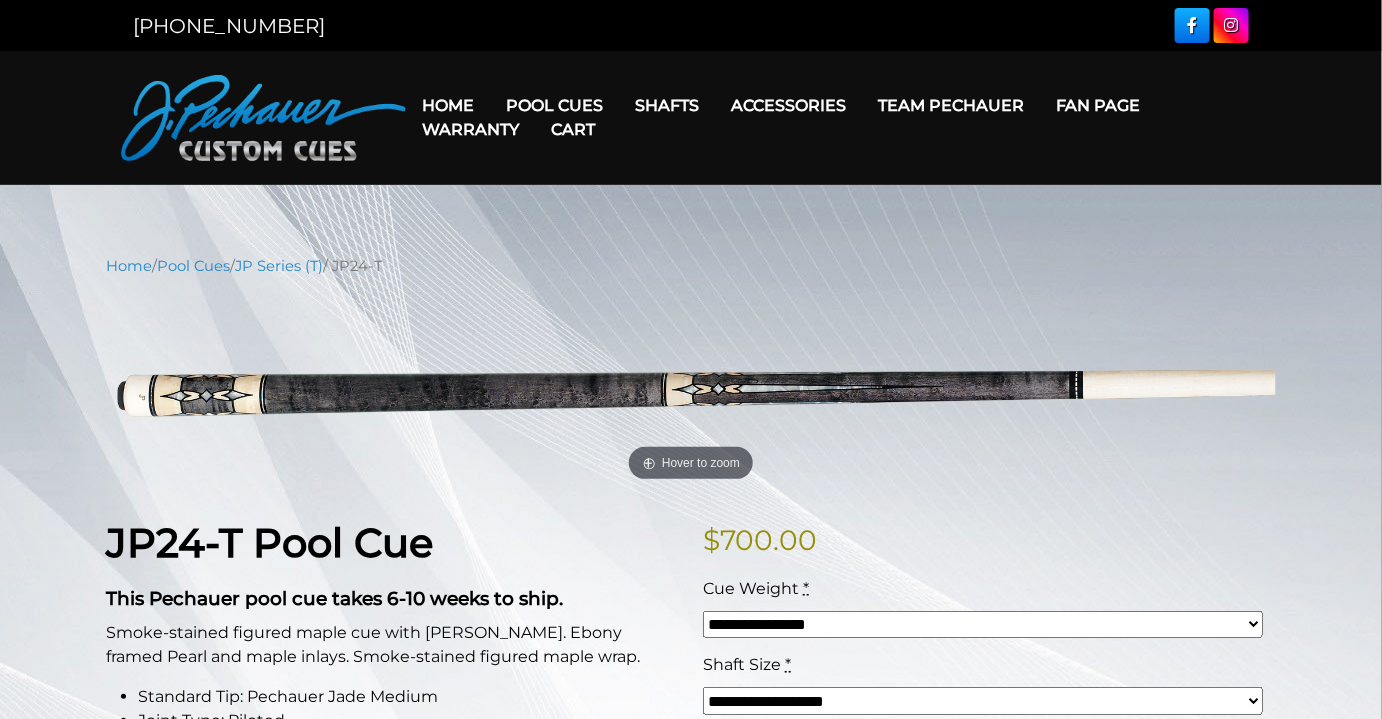 click on "Cart" at bounding box center (573, 129) 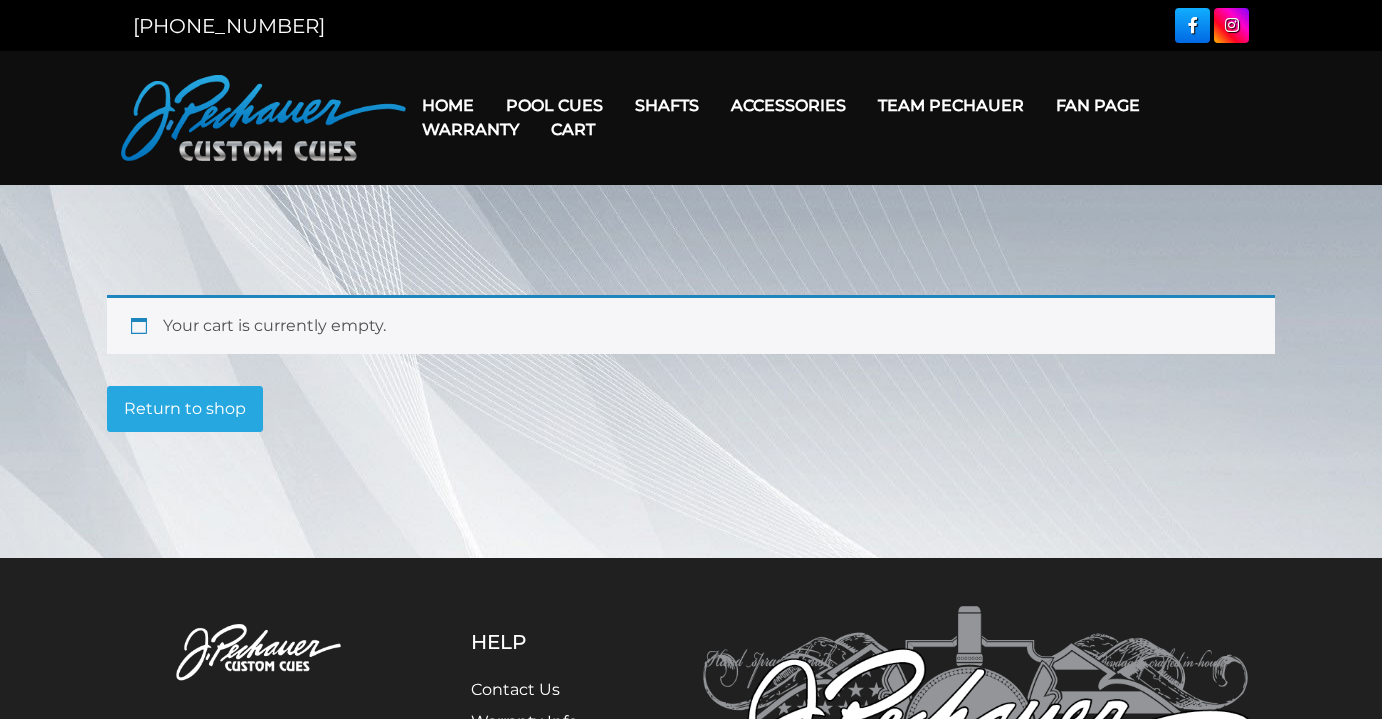 scroll, scrollTop: 0, scrollLeft: 0, axis: both 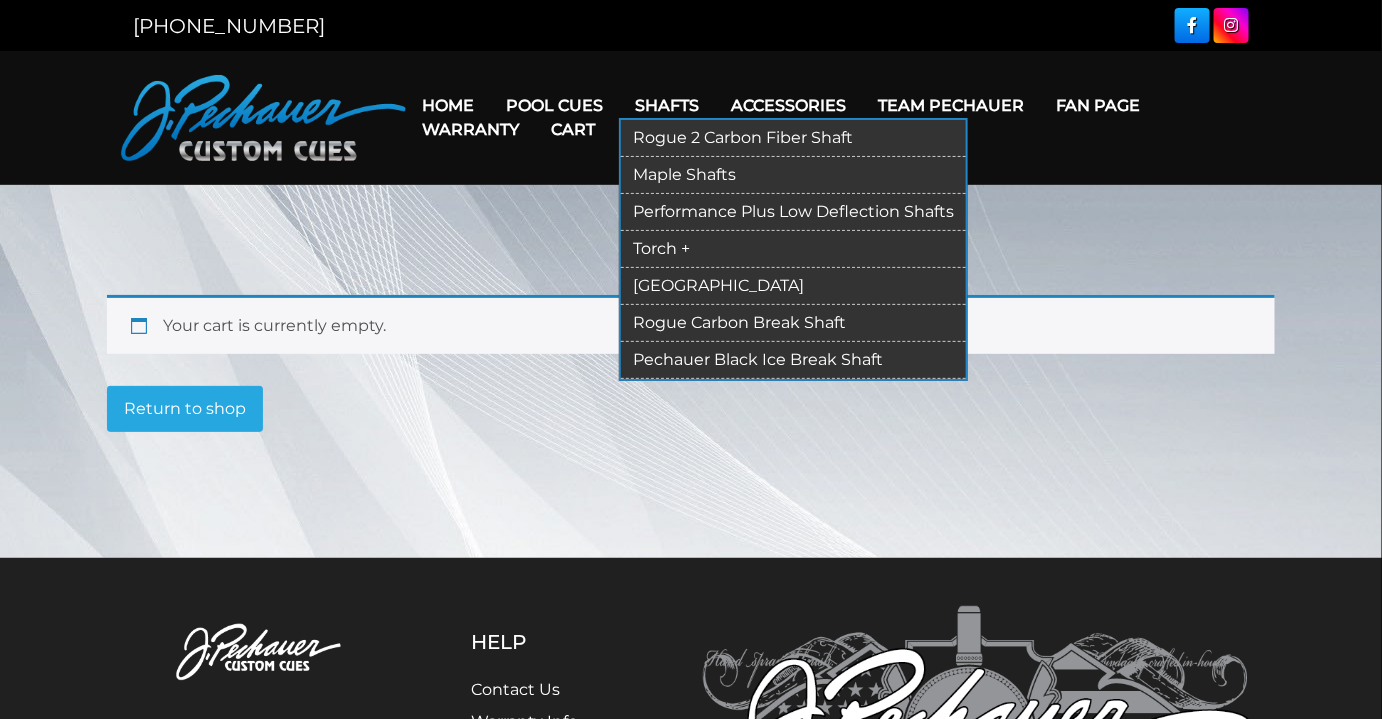 click on "Torch +" at bounding box center (793, 249) 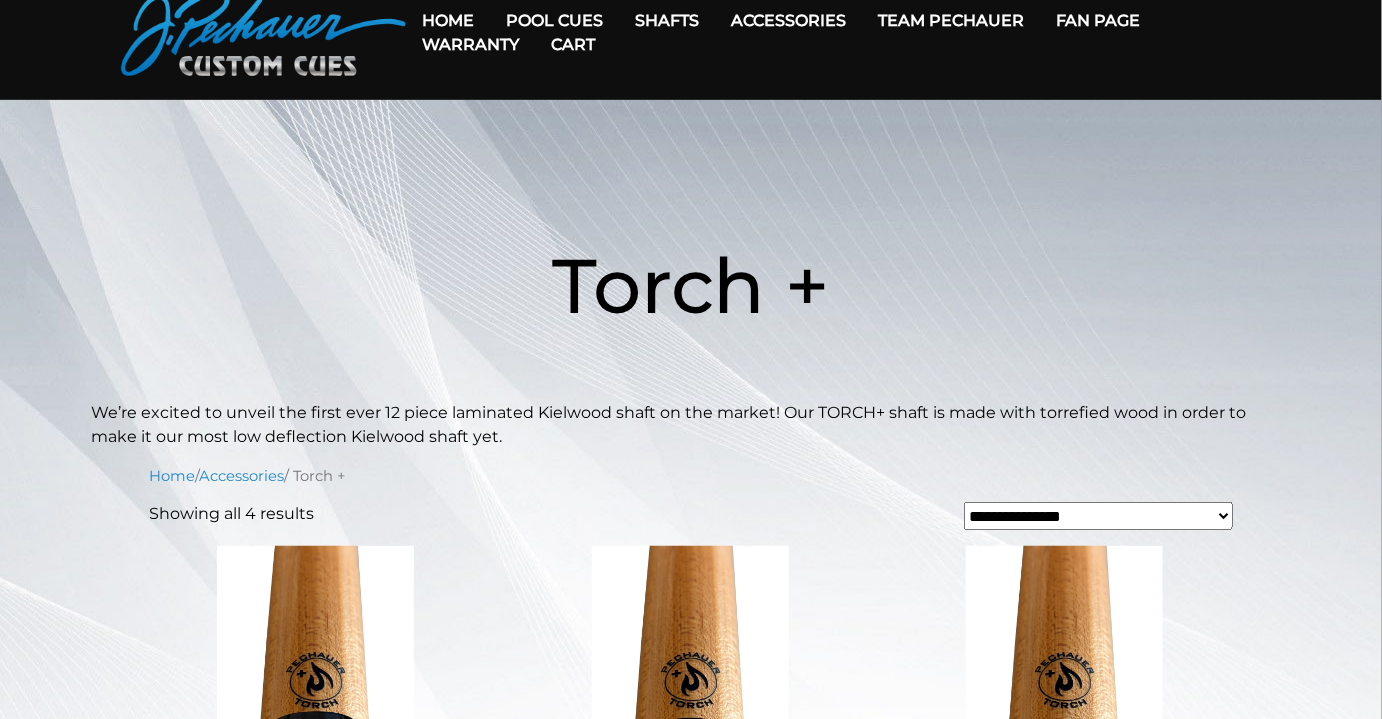scroll, scrollTop: 0, scrollLeft: 0, axis: both 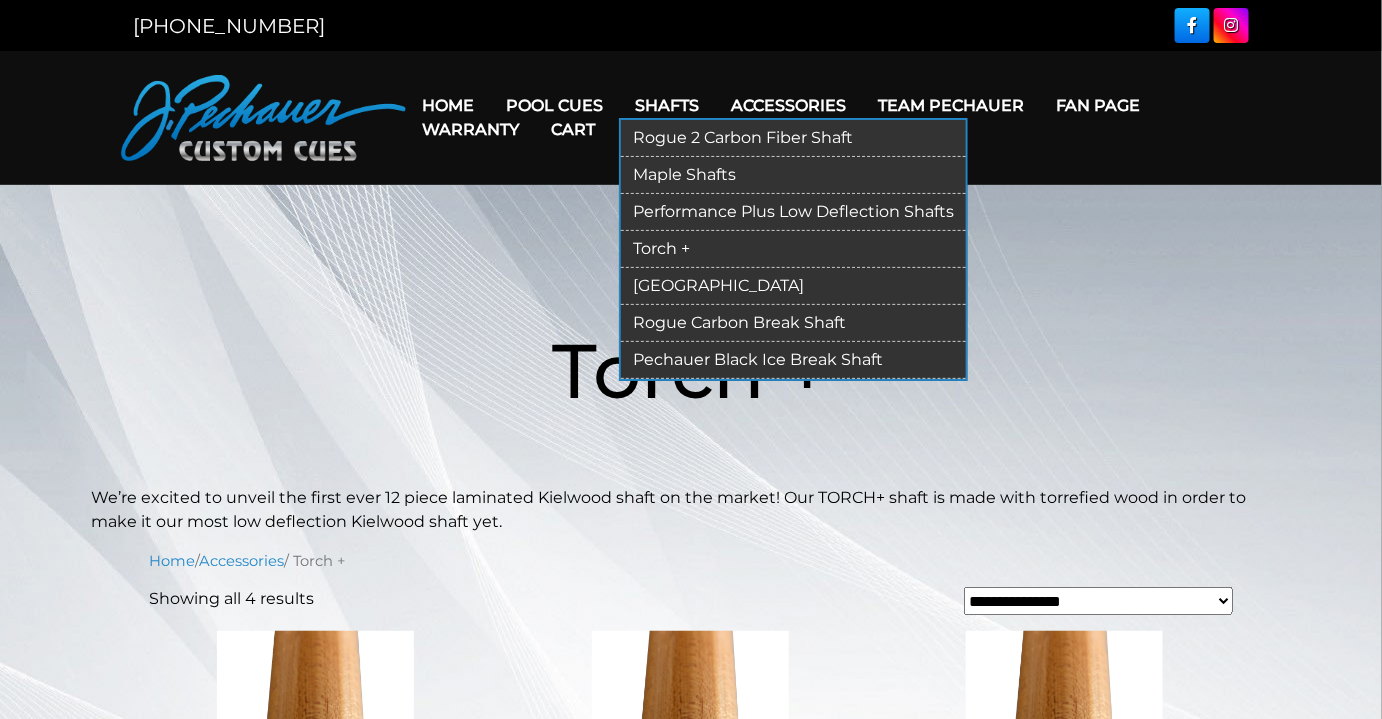 click on "Maple Shafts" at bounding box center [793, 175] 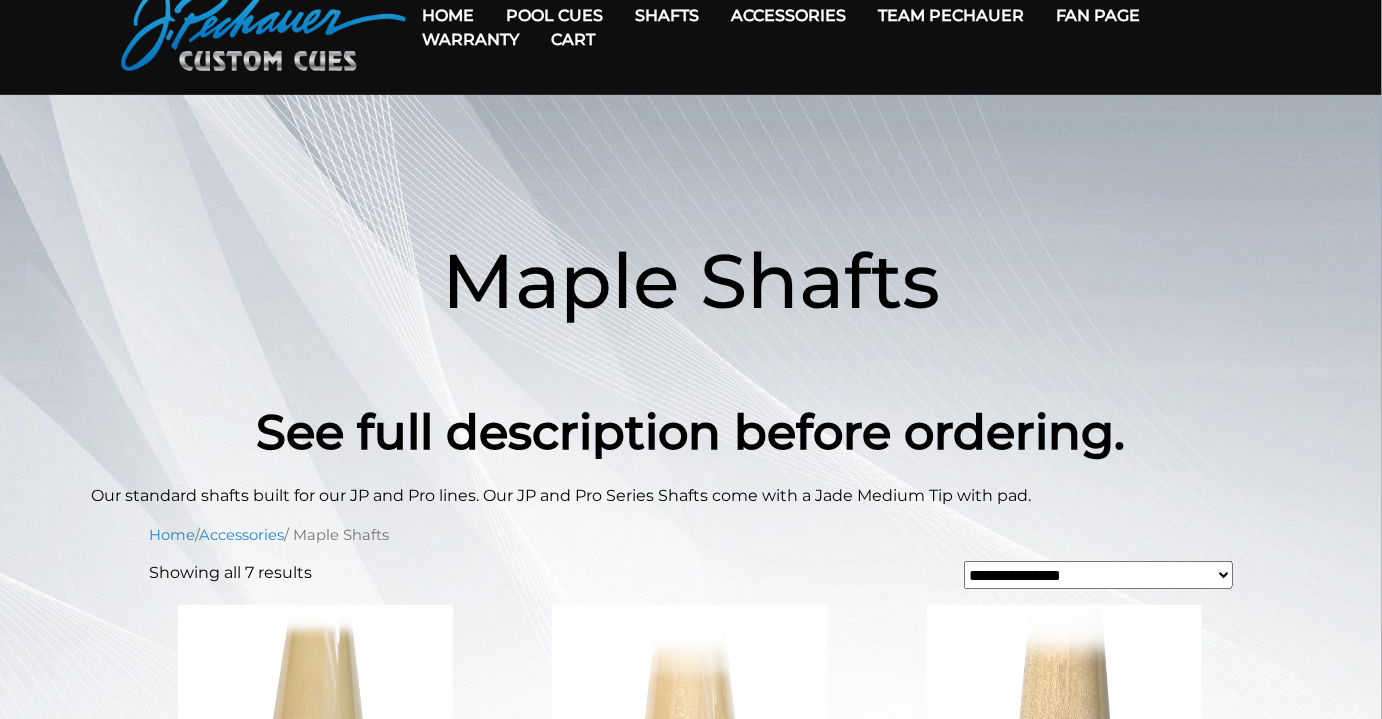 scroll, scrollTop: 0, scrollLeft: 0, axis: both 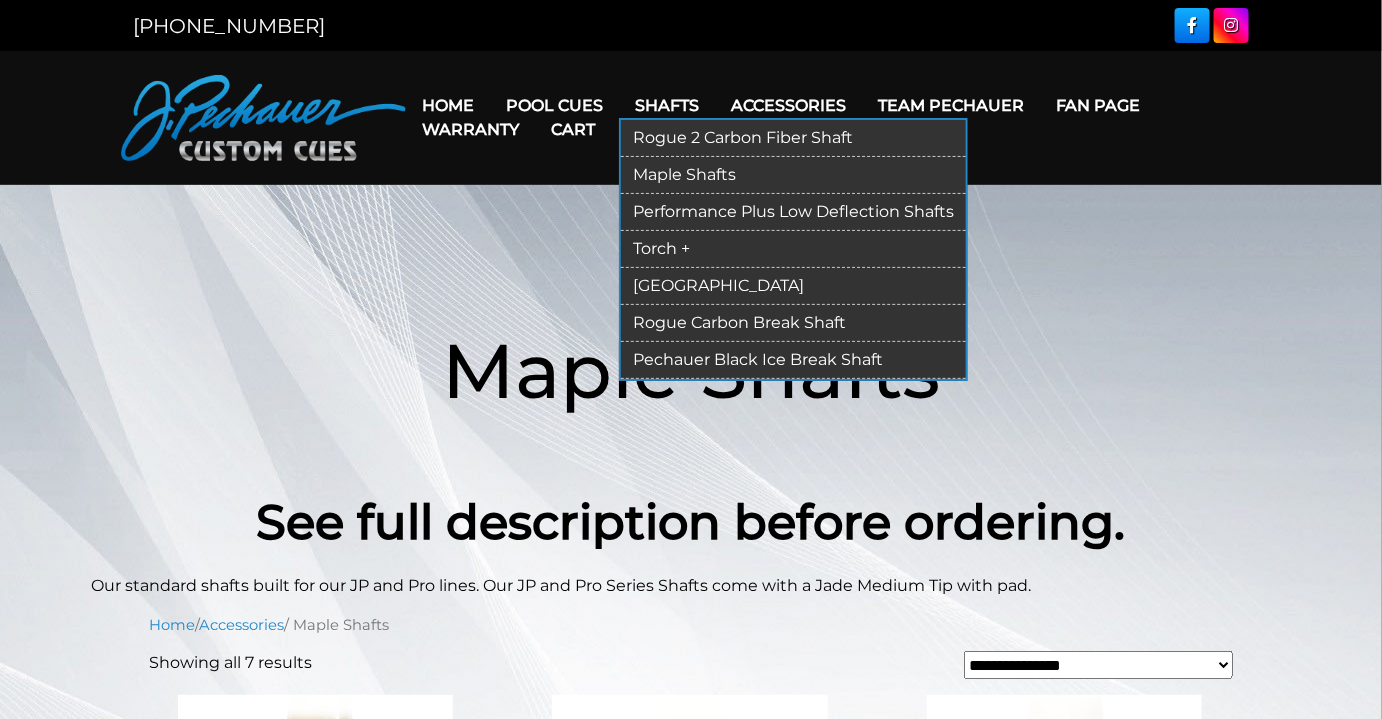 click on "Rogue 2 Carbon Fiber Shaft" at bounding box center (793, 138) 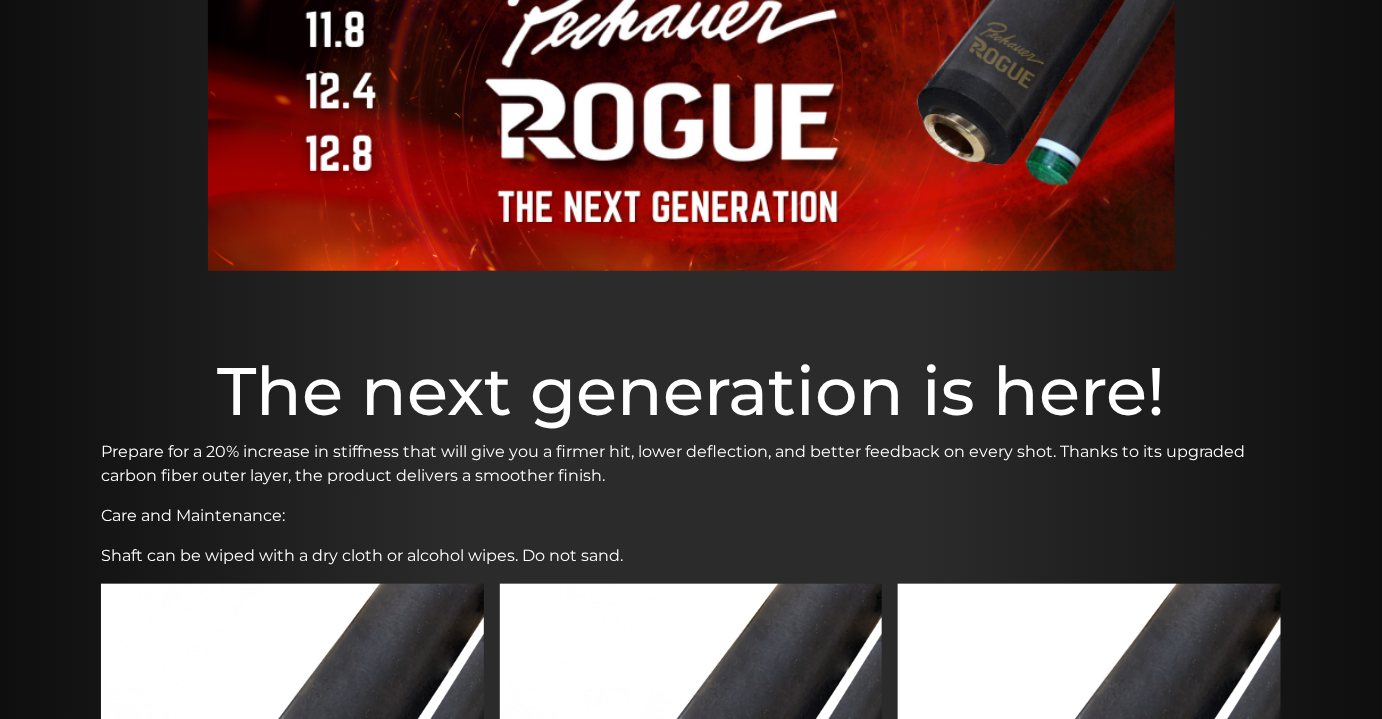 scroll, scrollTop: 0, scrollLeft: 0, axis: both 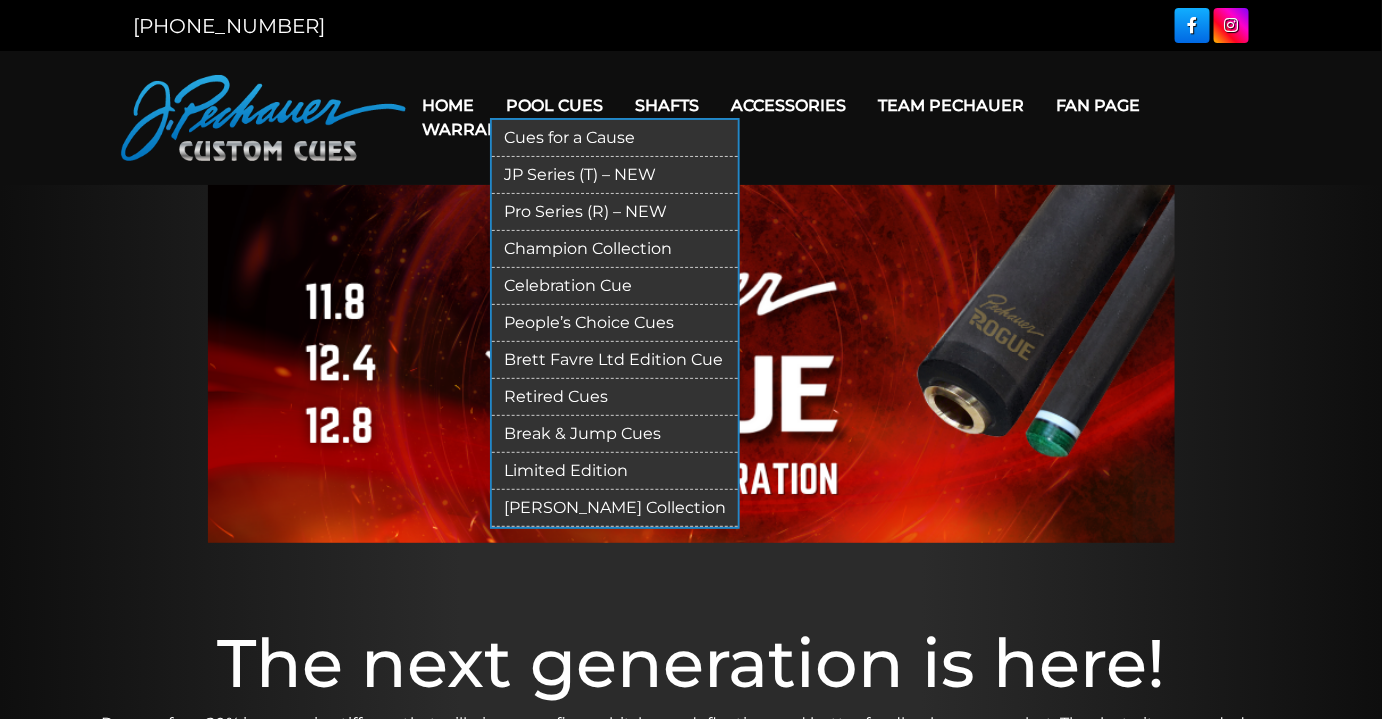 click on "JP Series (T) – NEW" at bounding box center (615, 175) 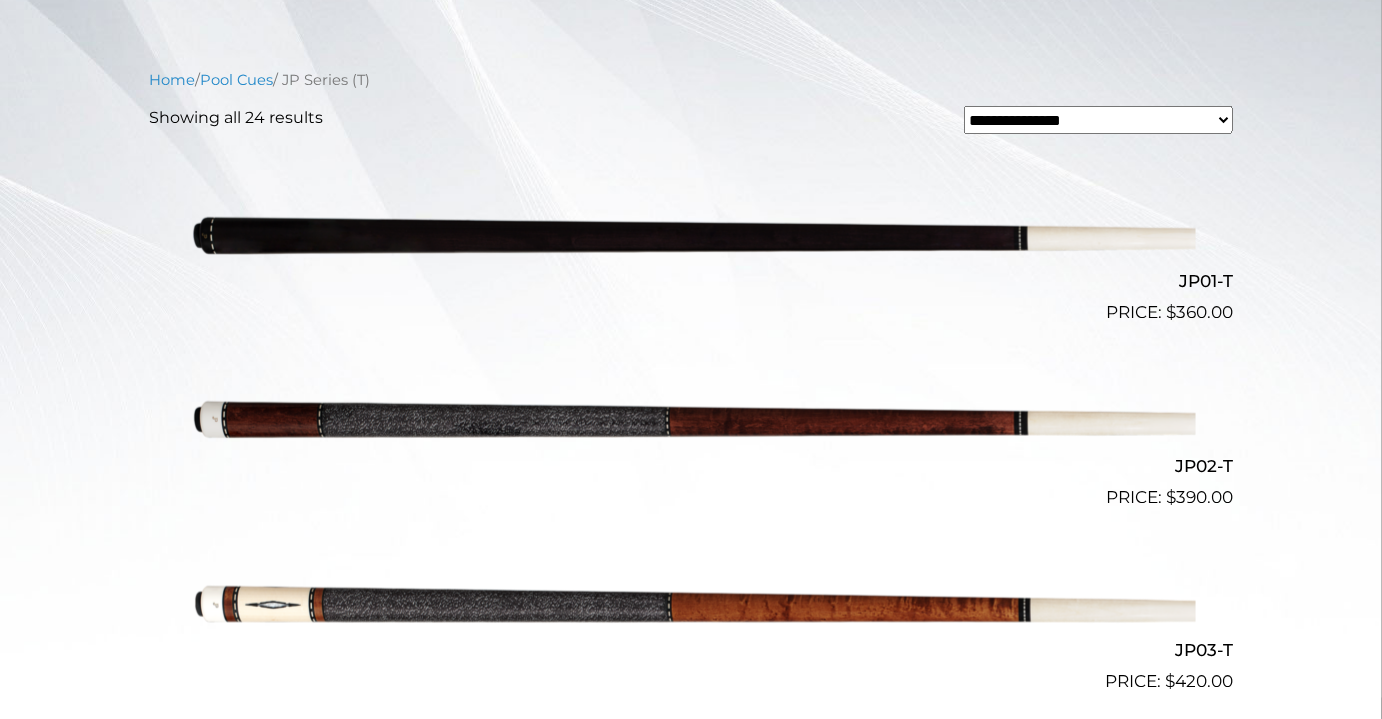 scroll, scrollTop: 545, scrollLeft: 0, axis: vertical 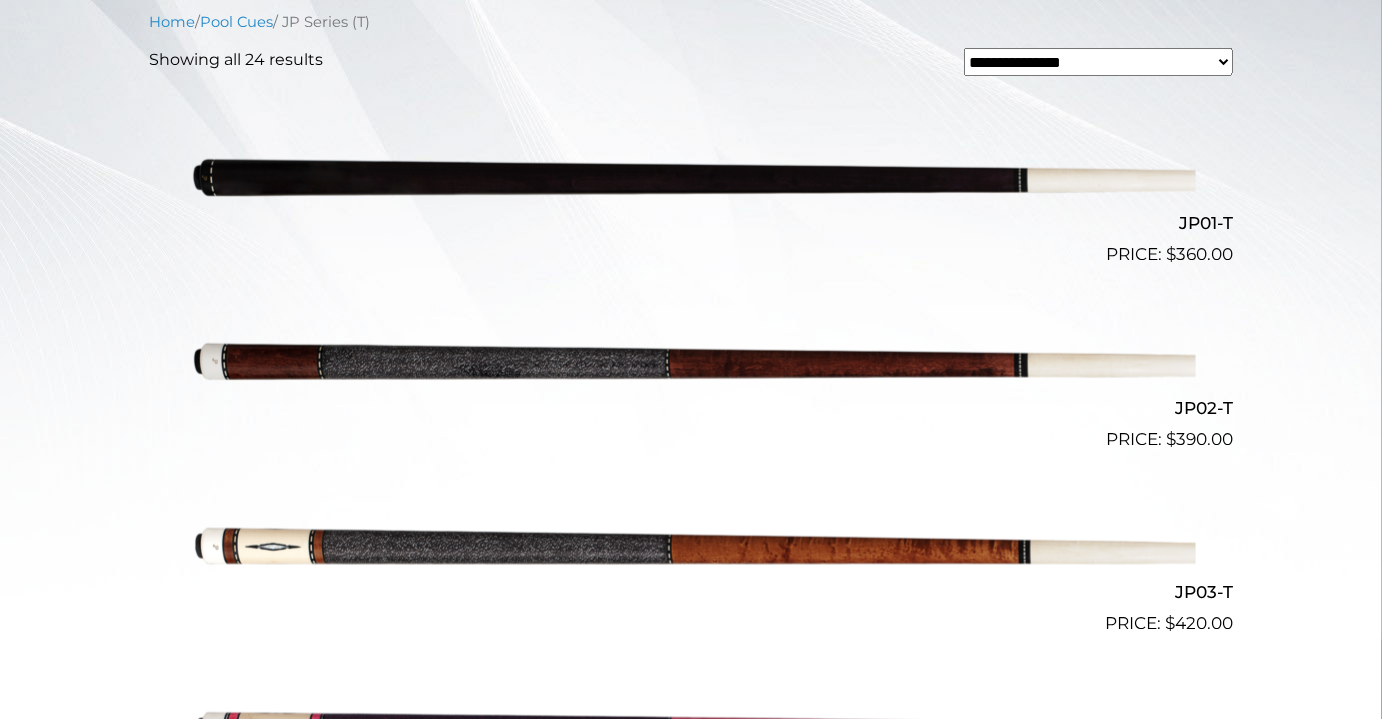 click at bounding box center (691, 176) 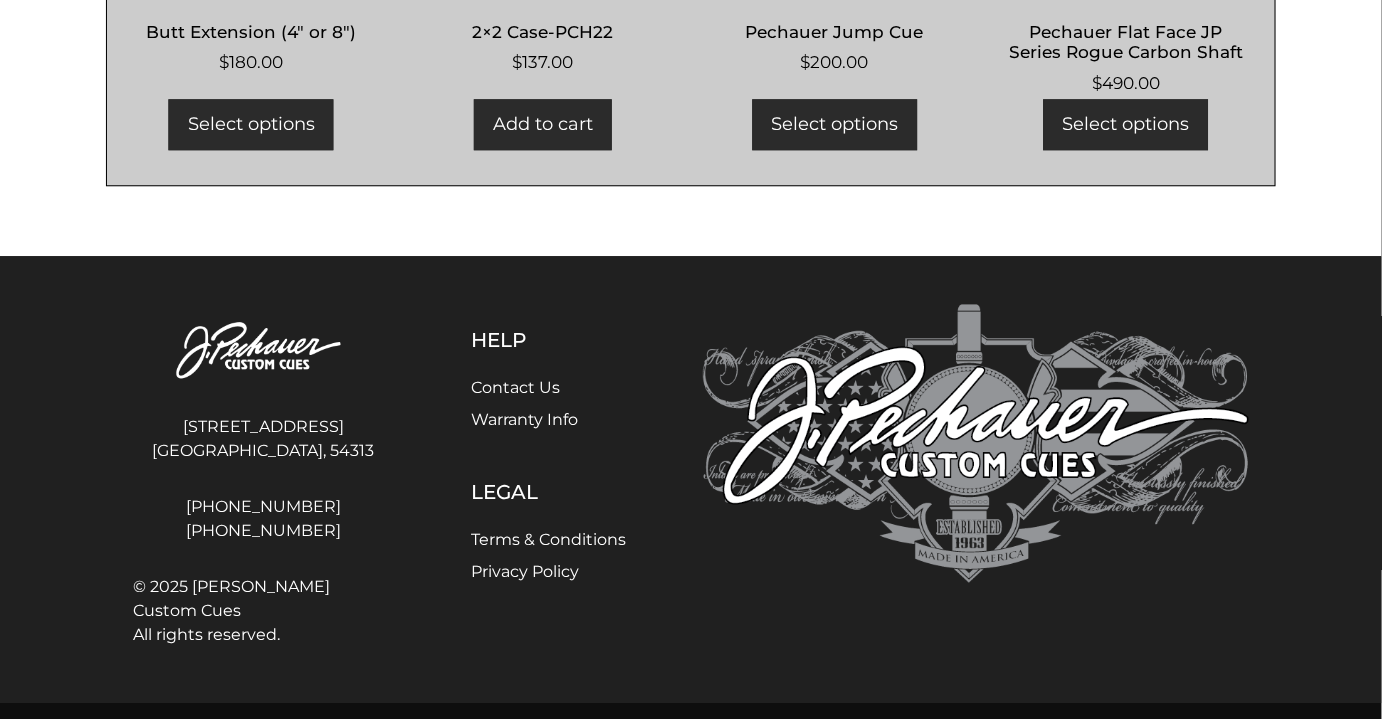 scroll, scrollTop: 1727, scrollLeft: 0, axis: vertical 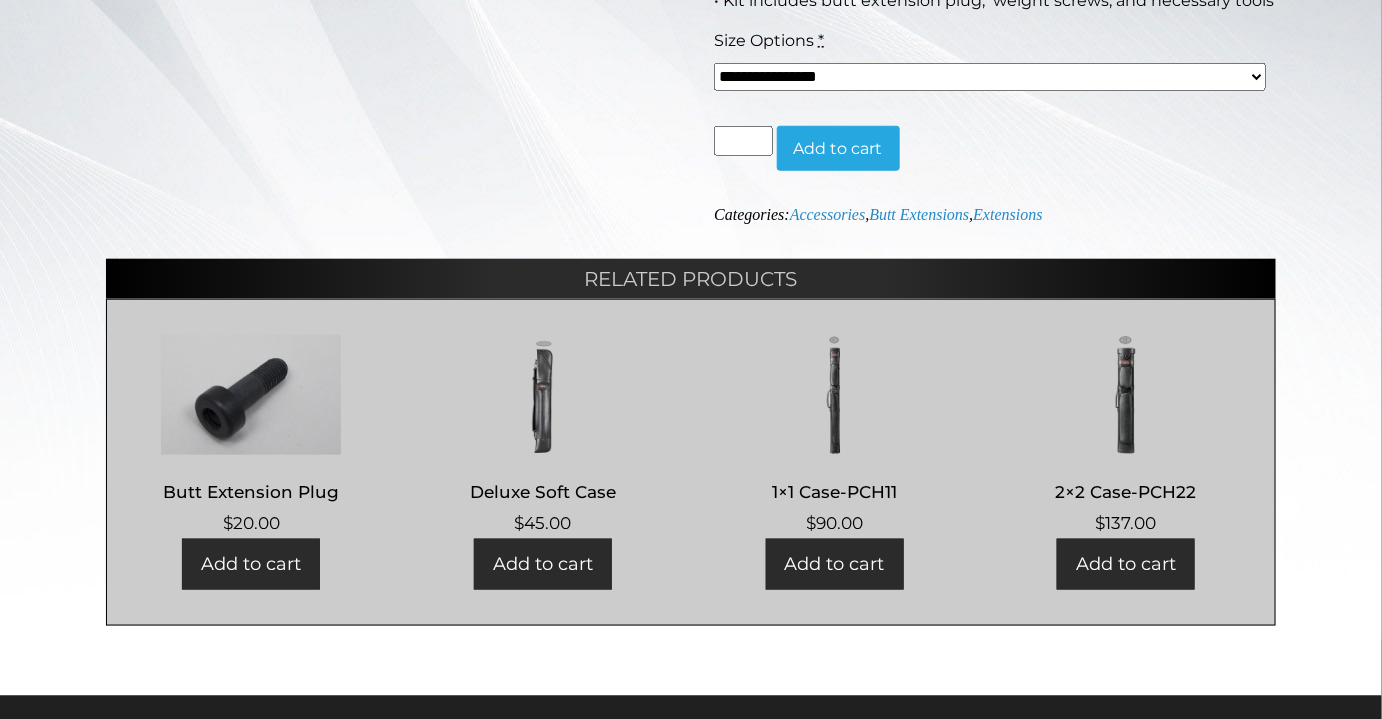 click on "**********" at bounding box center [990, 77] 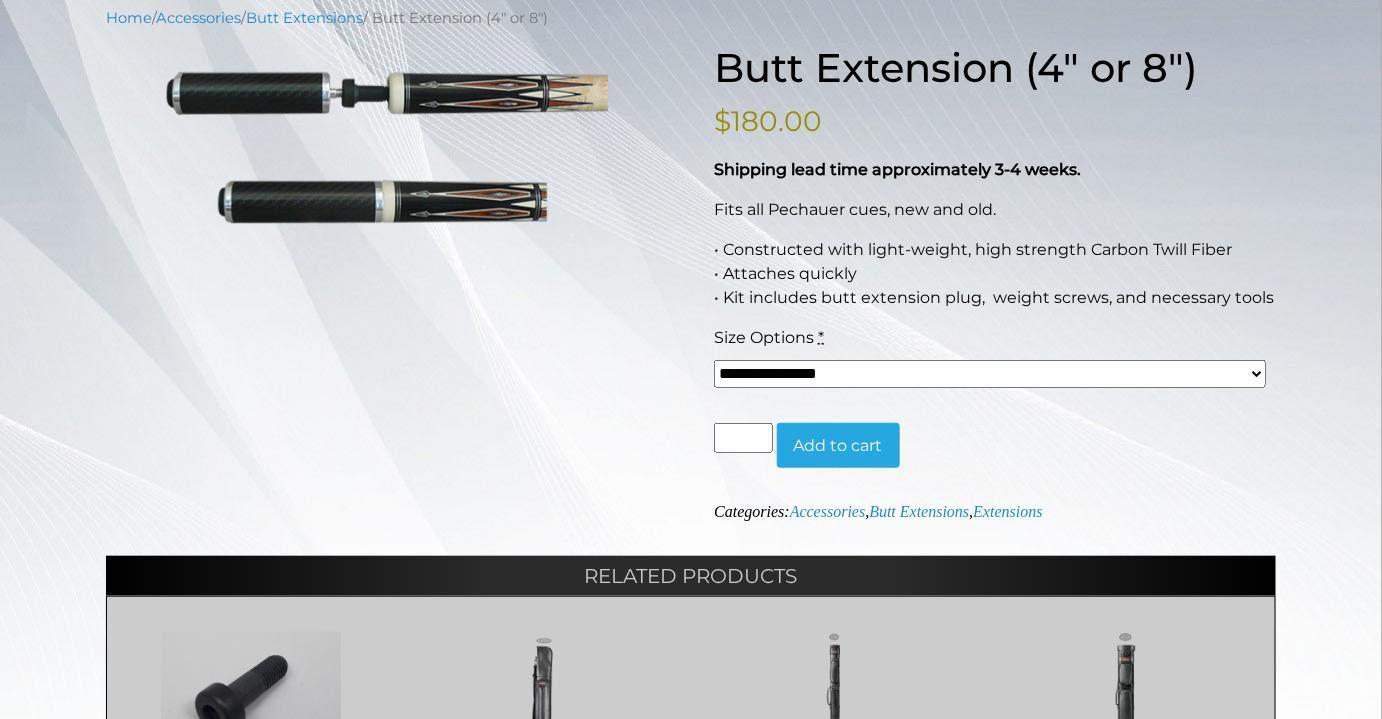 scroll, scrollTop: 0, scrollLeft: 0, axis: both 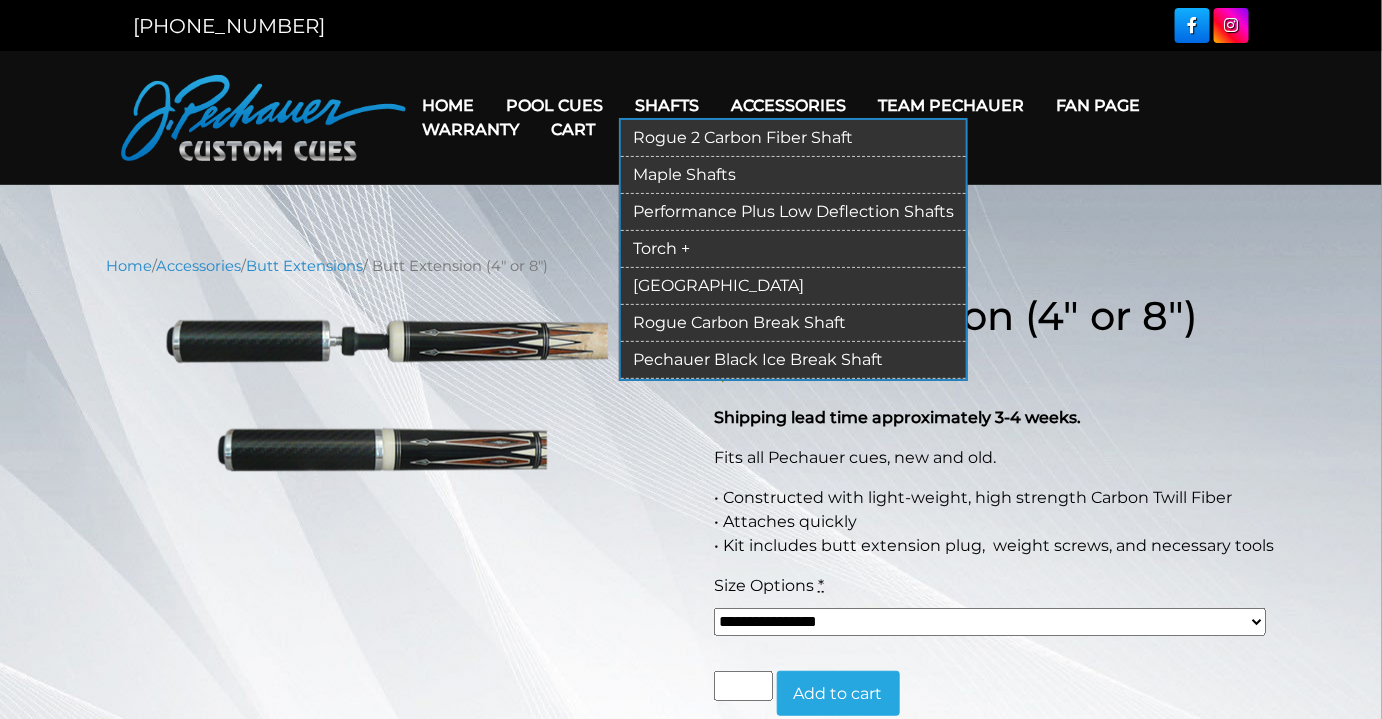 click on "Performance Plus Low Deflection Shafts" at bounding box center (793, 212) 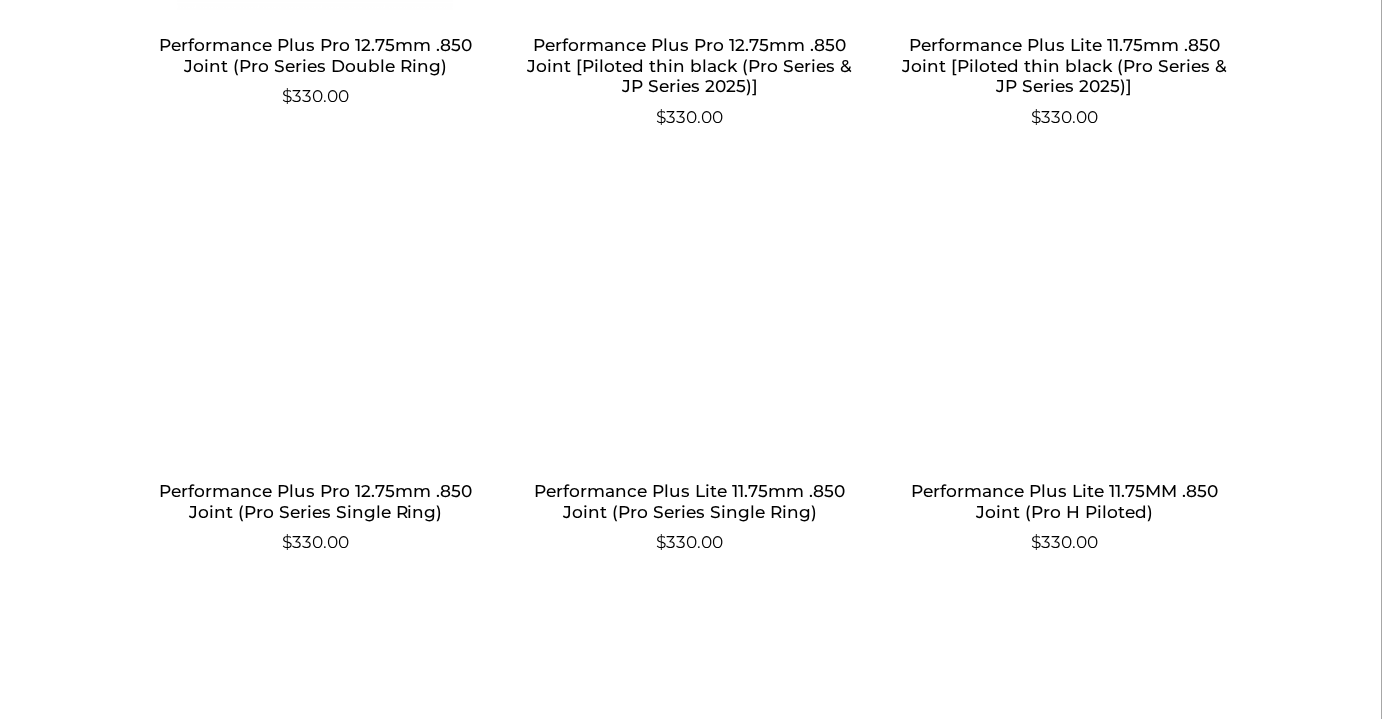 scroll, scrollTop: 1363, scrollLeft: 0, axis: vertical 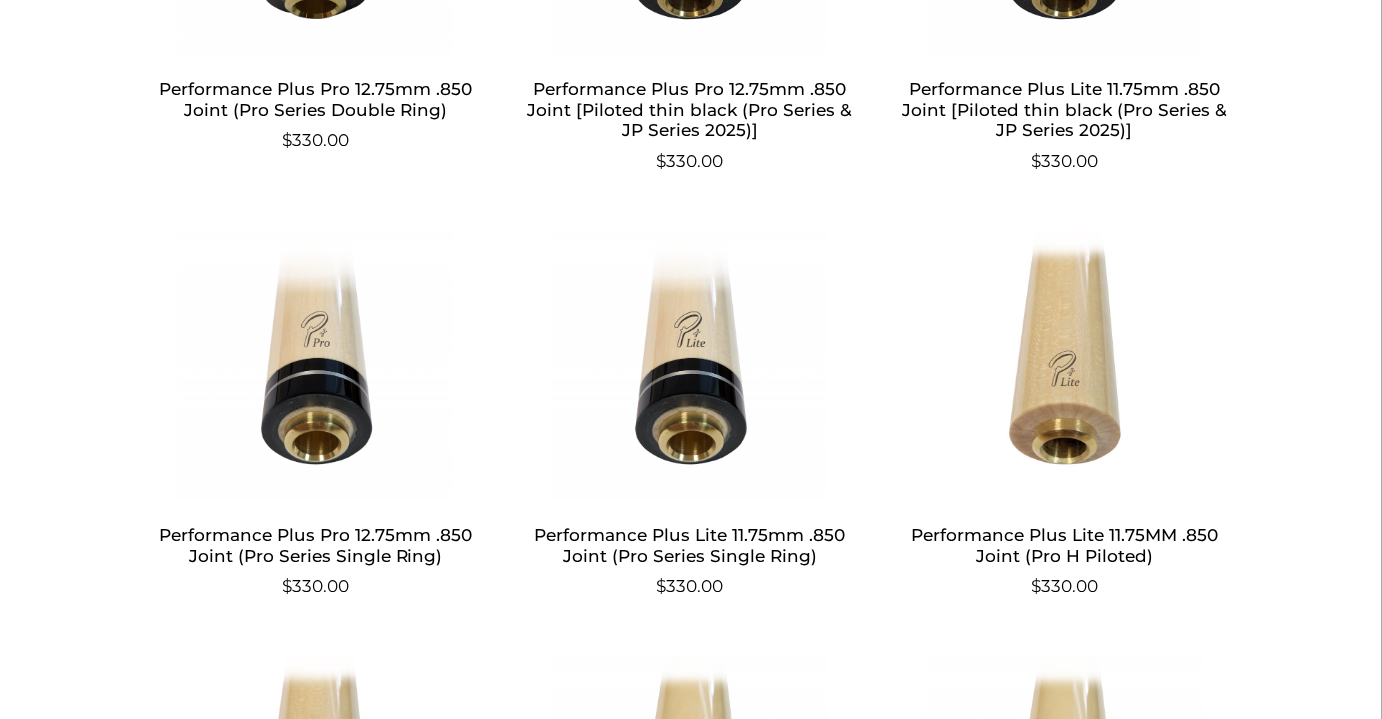 click at bounding box center [315, 366] 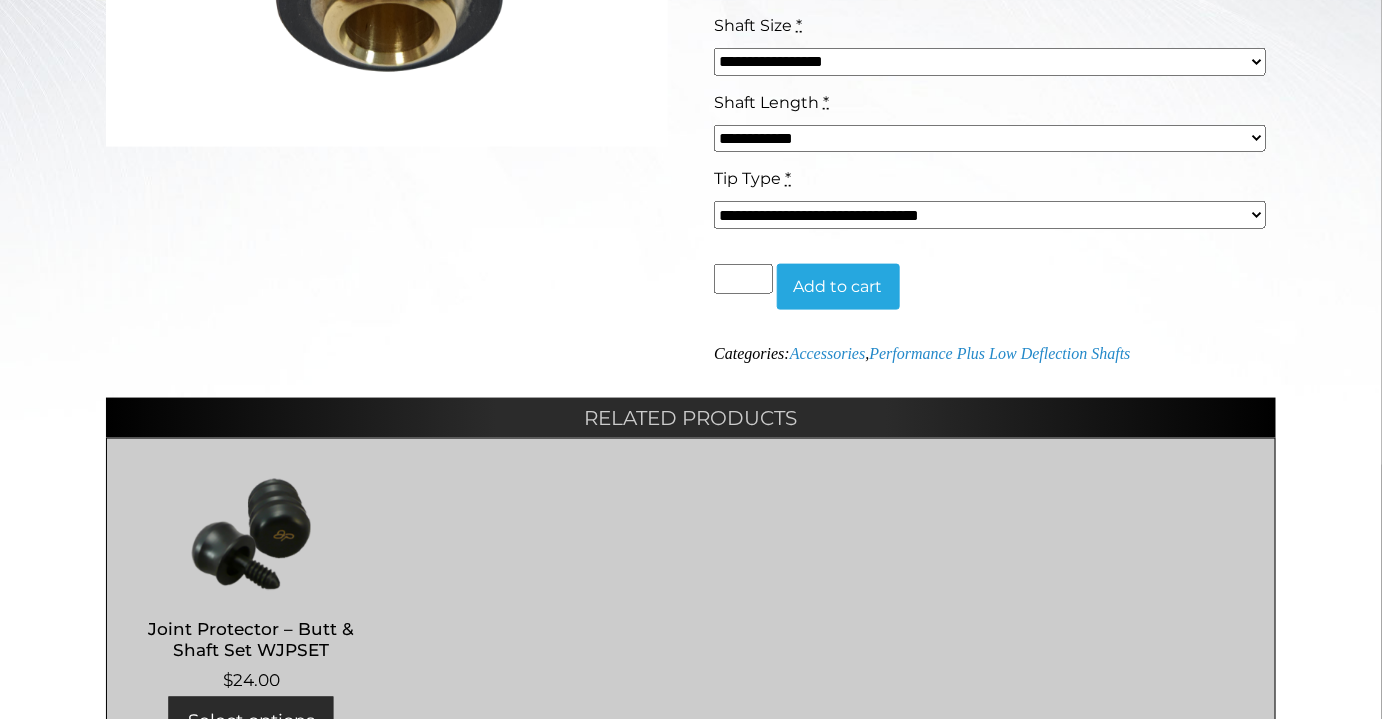 scroll, scrollTop: 727, scrollLeft: 0, axis: vertical 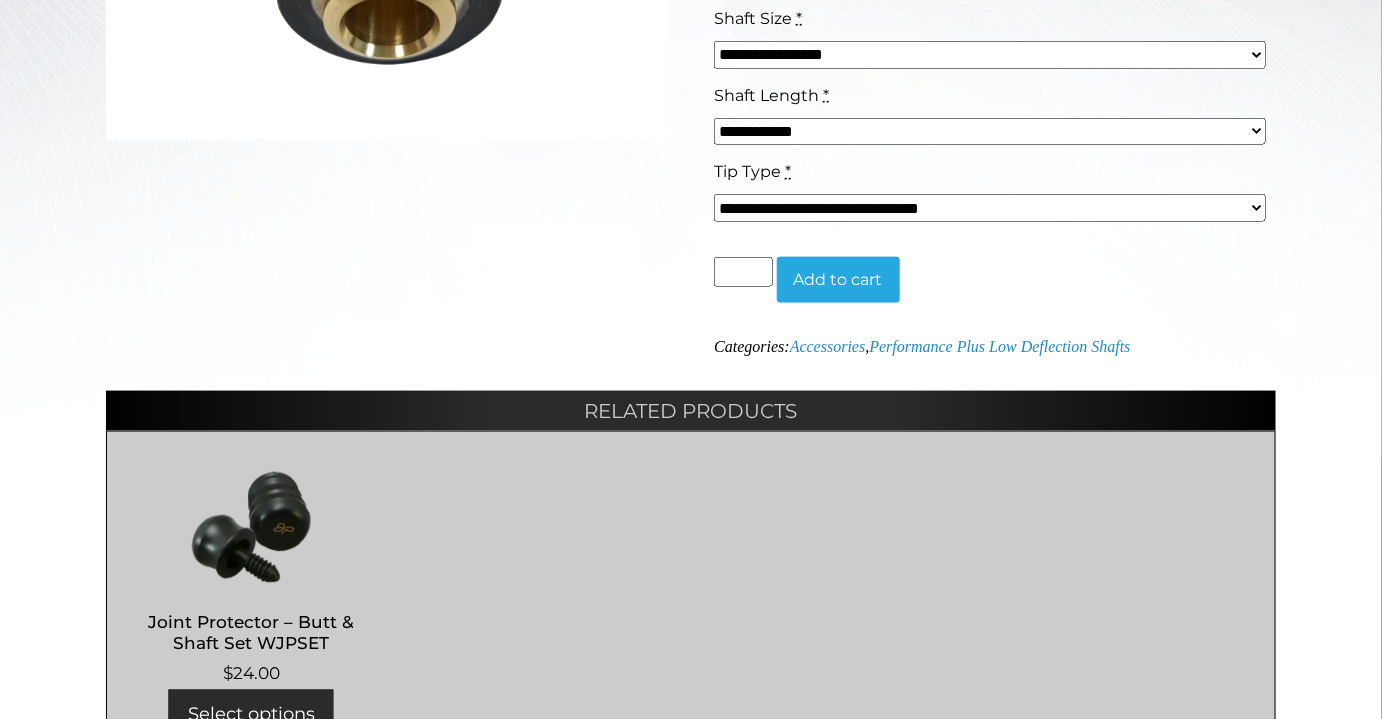 click on "**********" at bounding box center (990, 55) 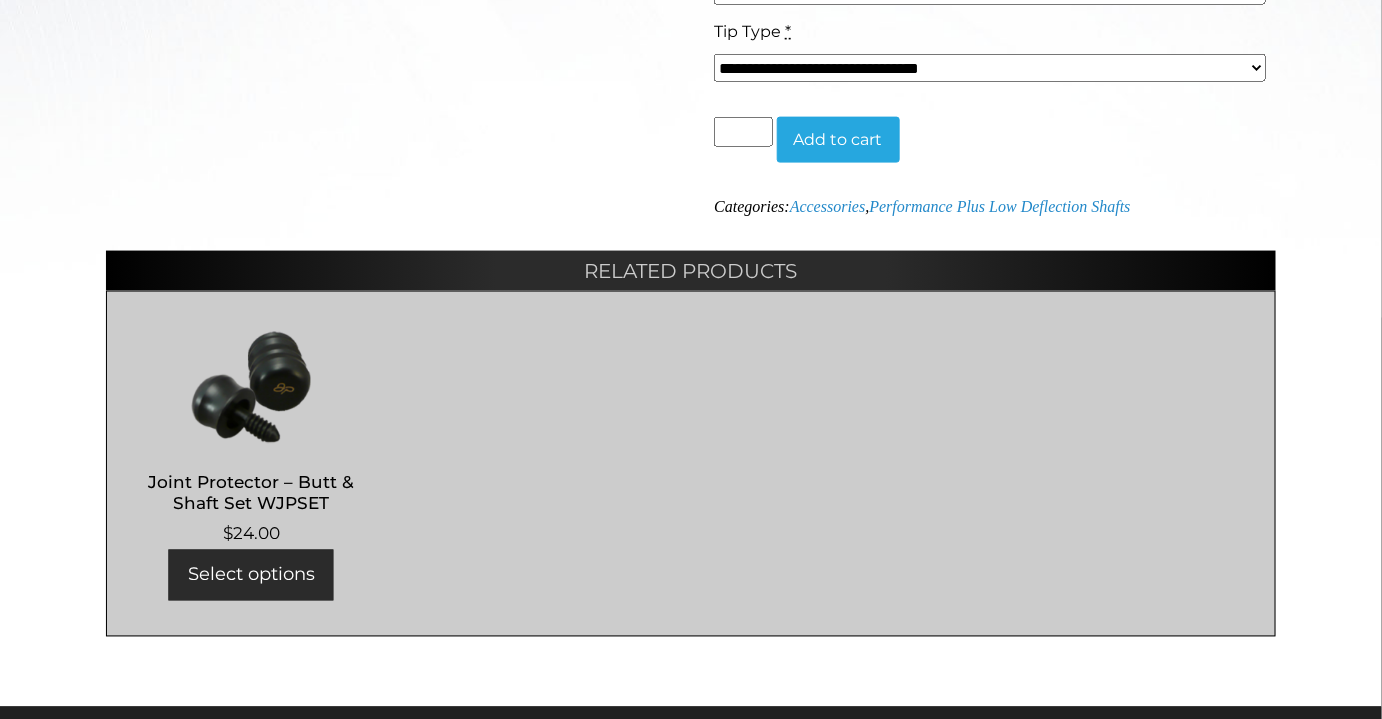 scroll, scrollTop: 909, scrollLeft: 0, axis: vertical 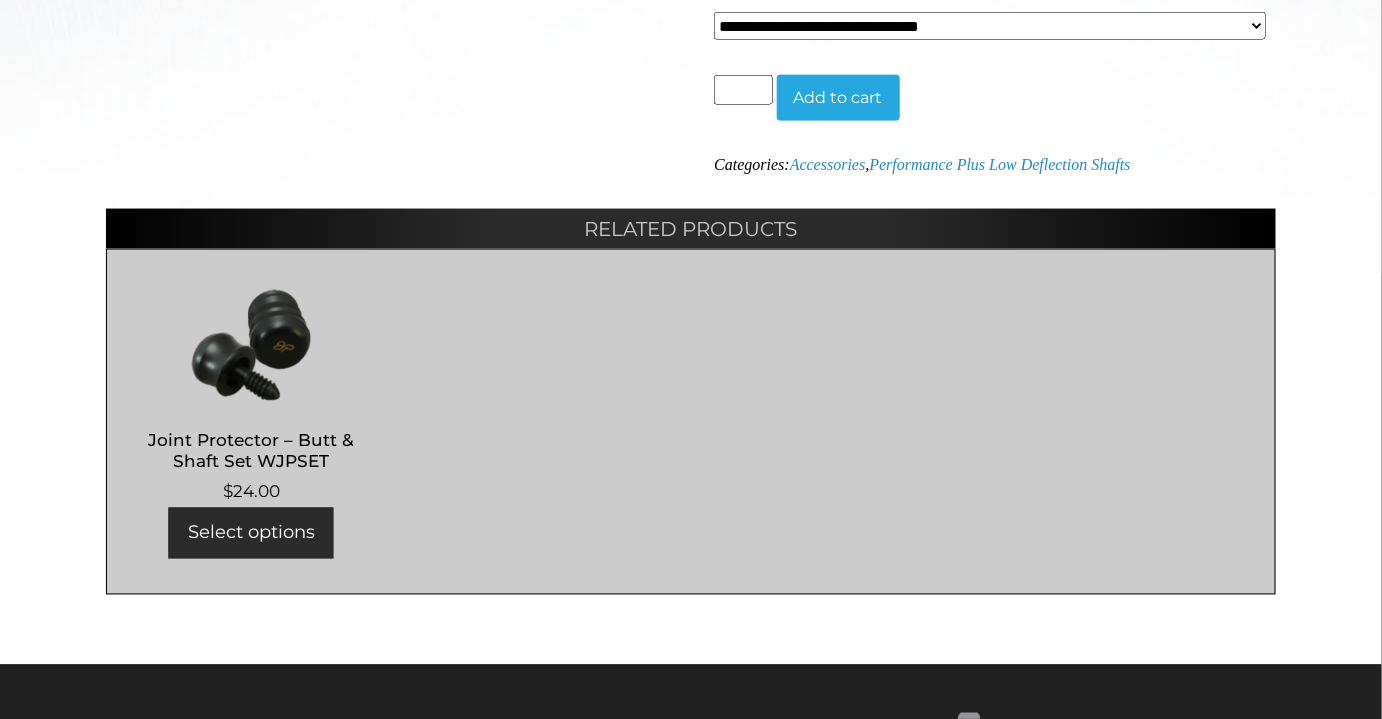 click on "**********" at bounding box center (990, 26) 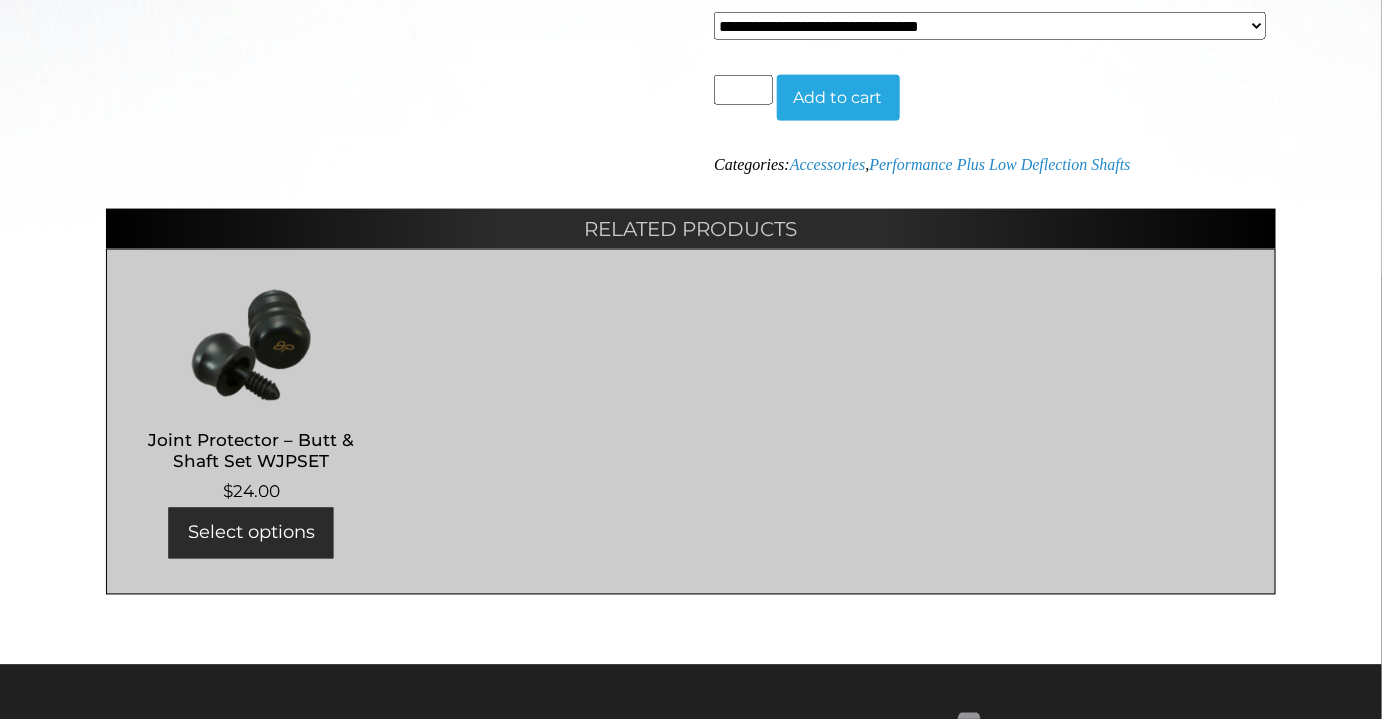 click on "**********" at bounding box center (691, -11) 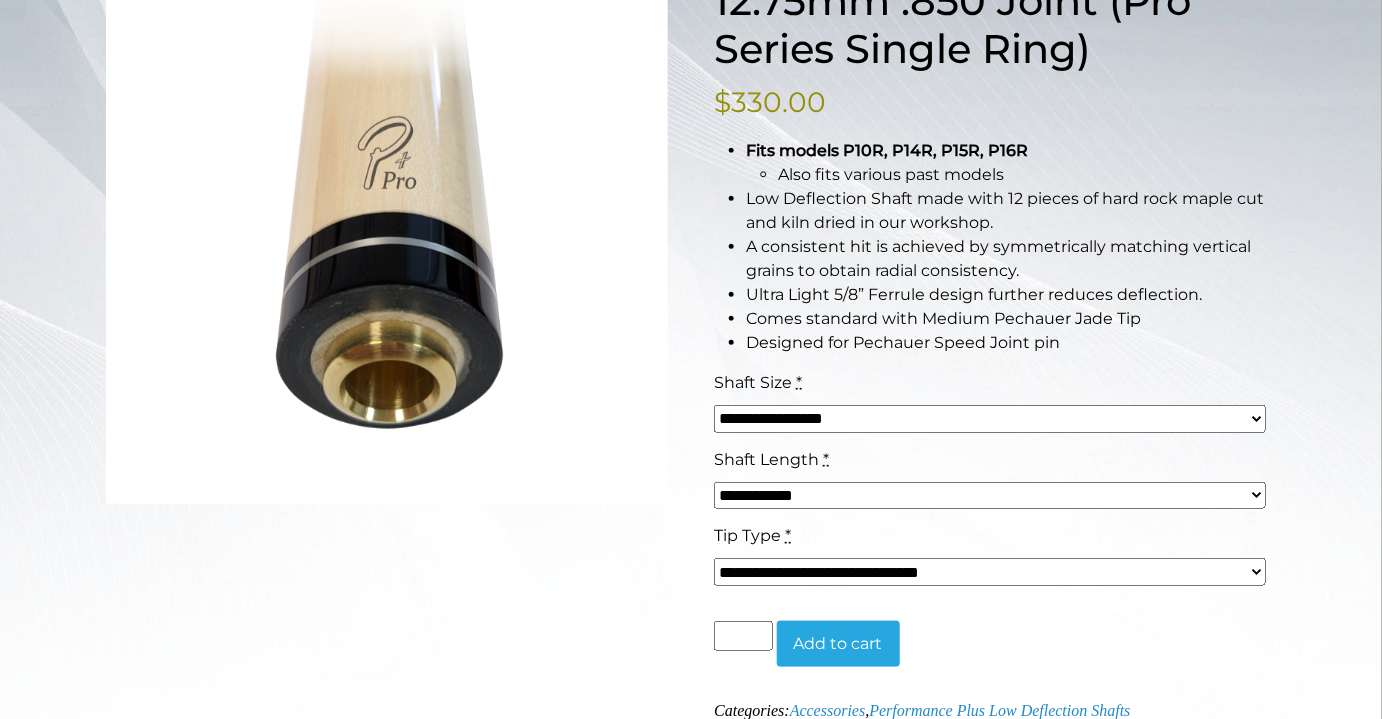 scroll, scrollTop: 0, scrollLeft: 0, axis: both 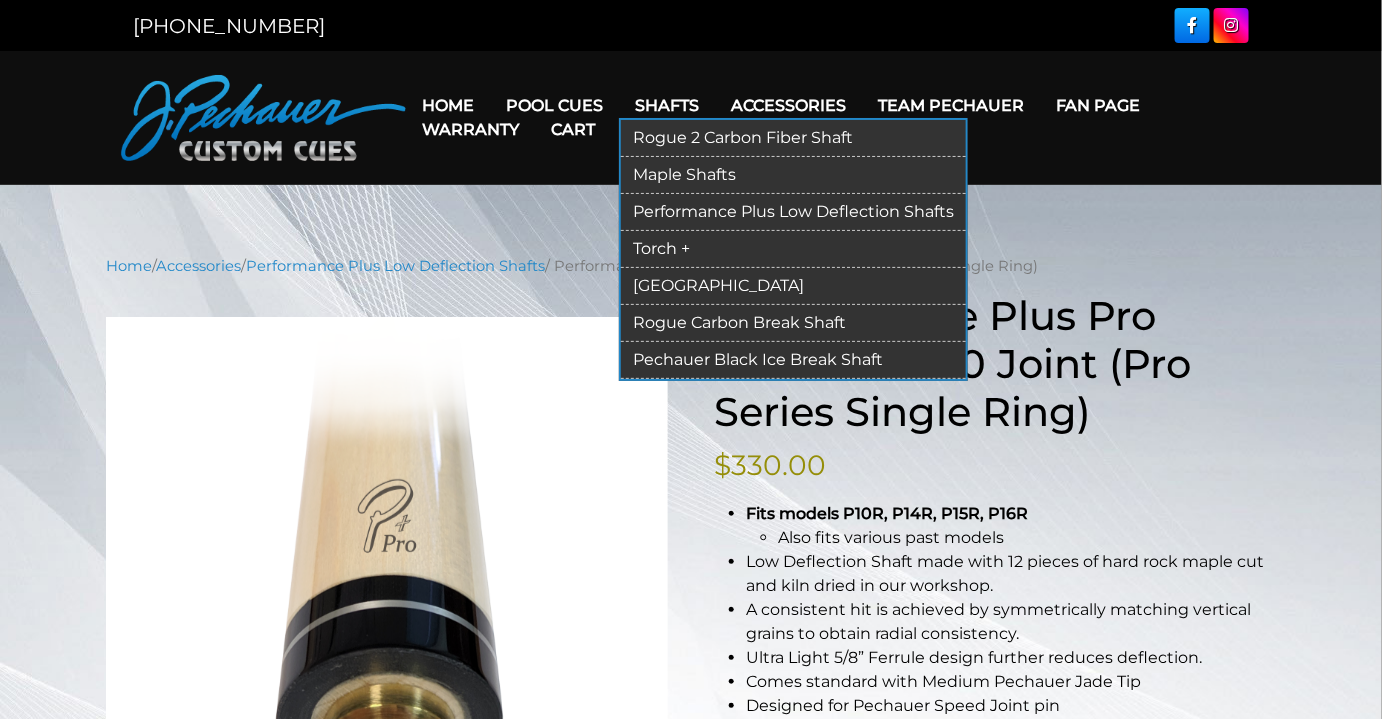 click on "Pechauer Black Ice Break Shaft" at bounding box center [793, 360] 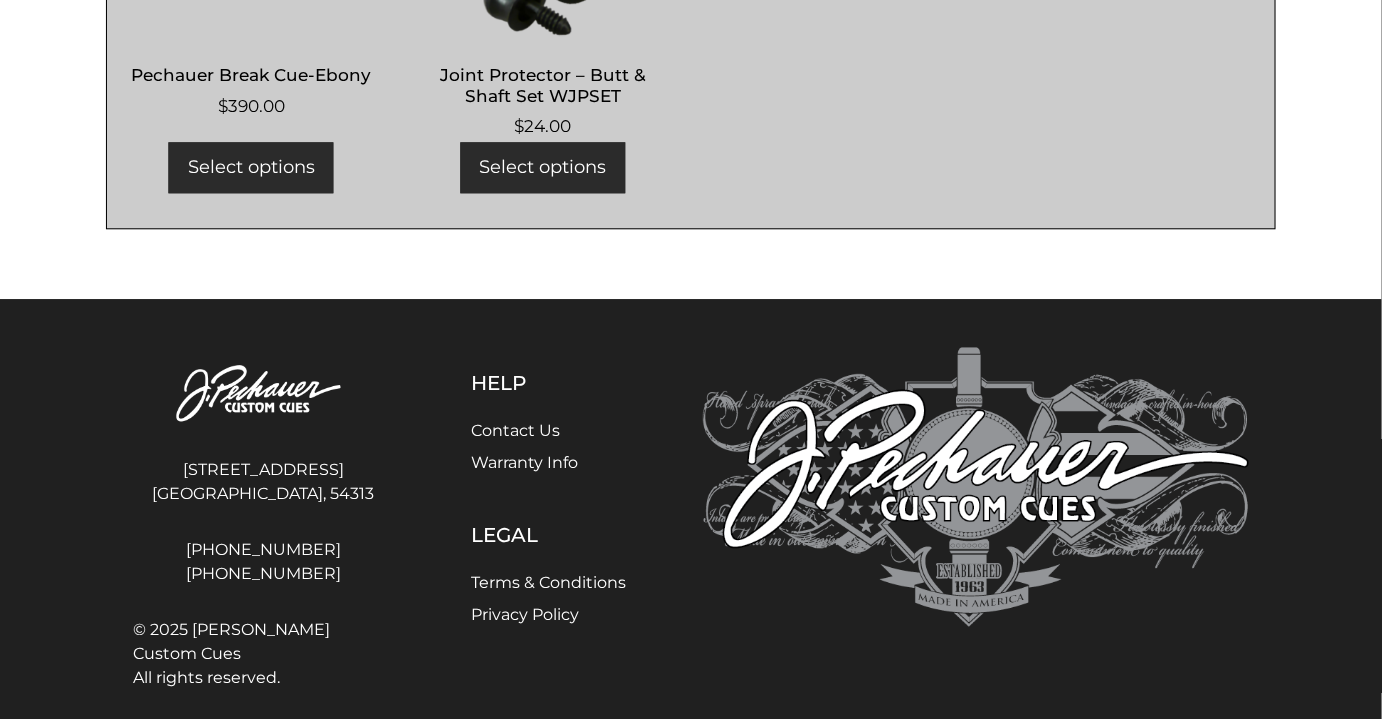 scroll, scrollTop: 1636, scrollLeft: 0, axis: vertical 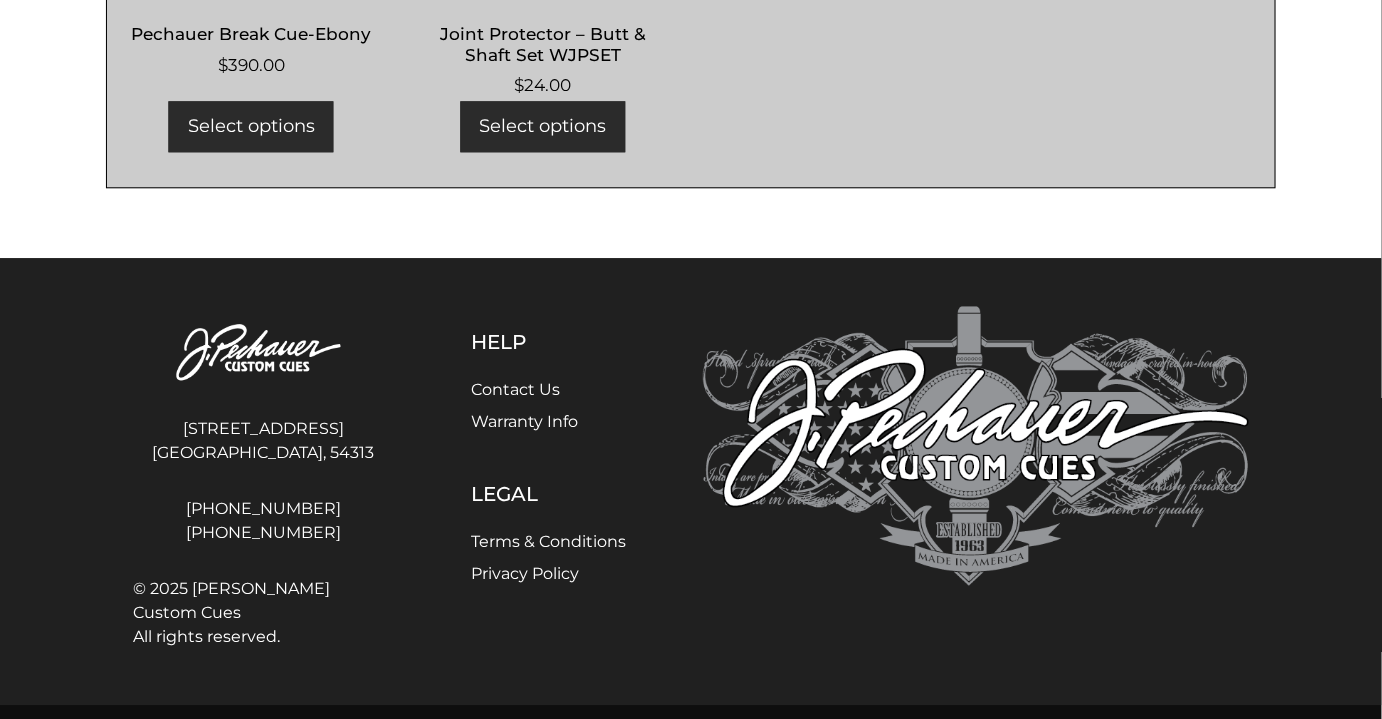 click on "Pechauer Break Cue-Ebony" at bounding box center [251, 34] 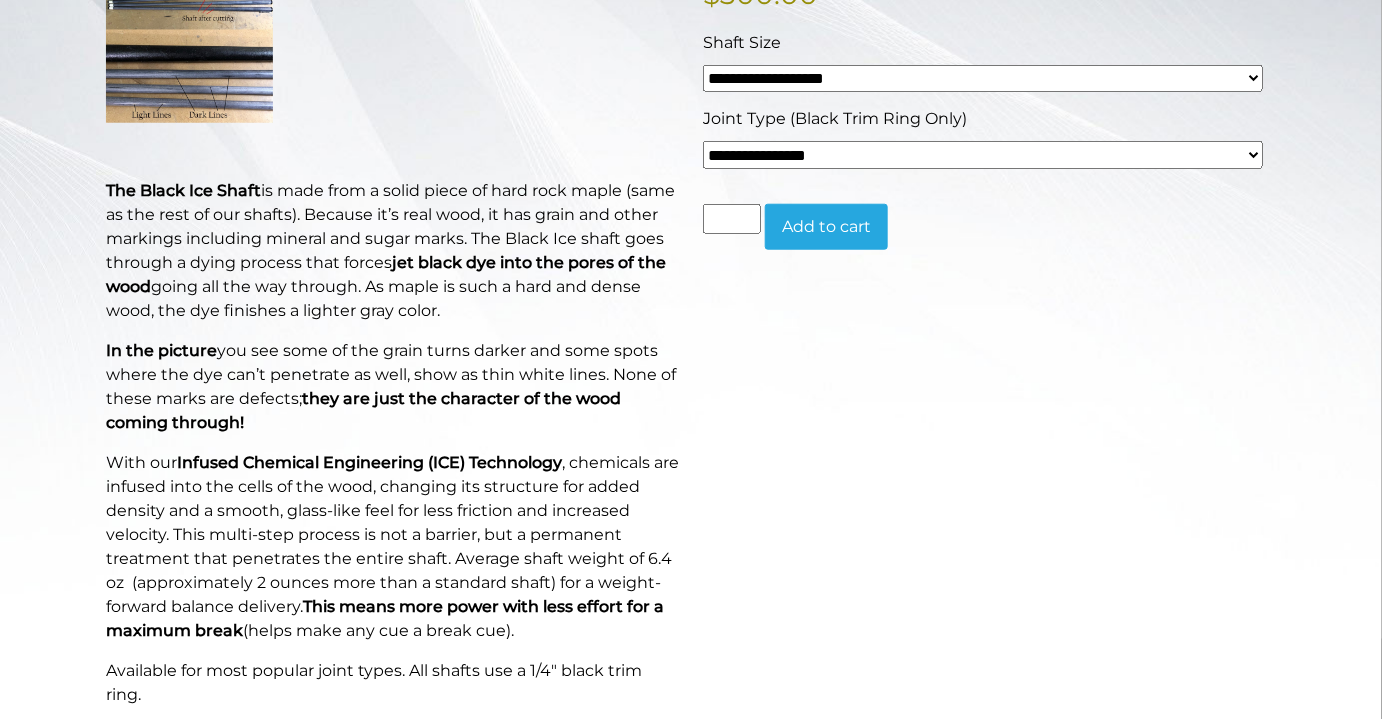 scroll, scrollTop: 454, scrollLeft: 0, axis: vertical 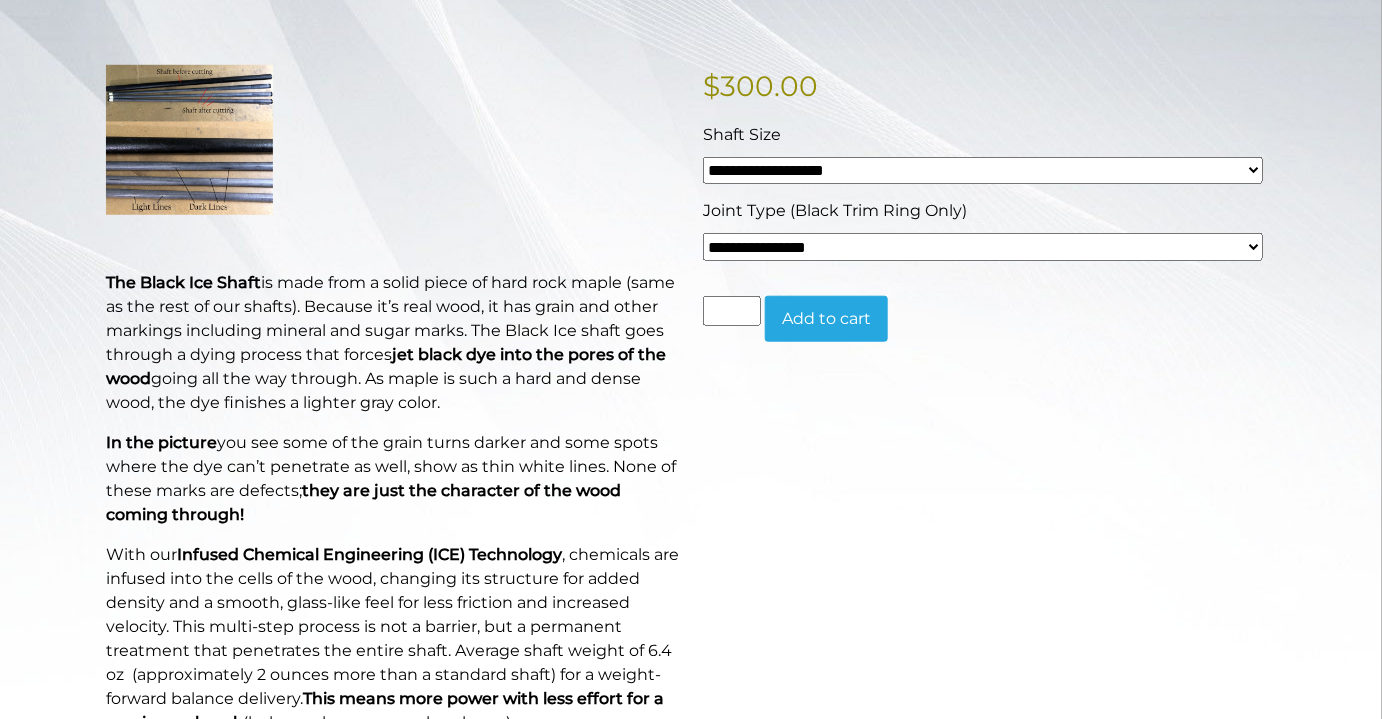click on "**********" at bounding box center [983, 171] 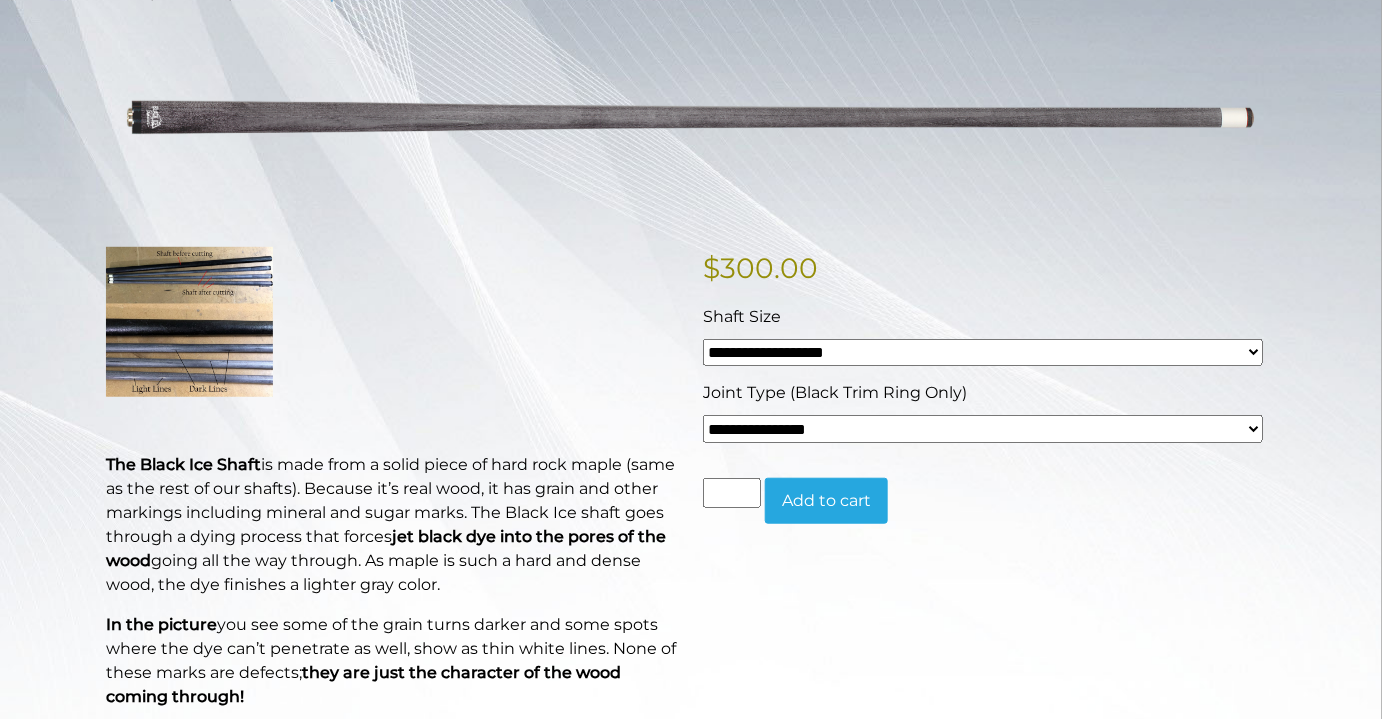 click at bounding box center (189, 322) 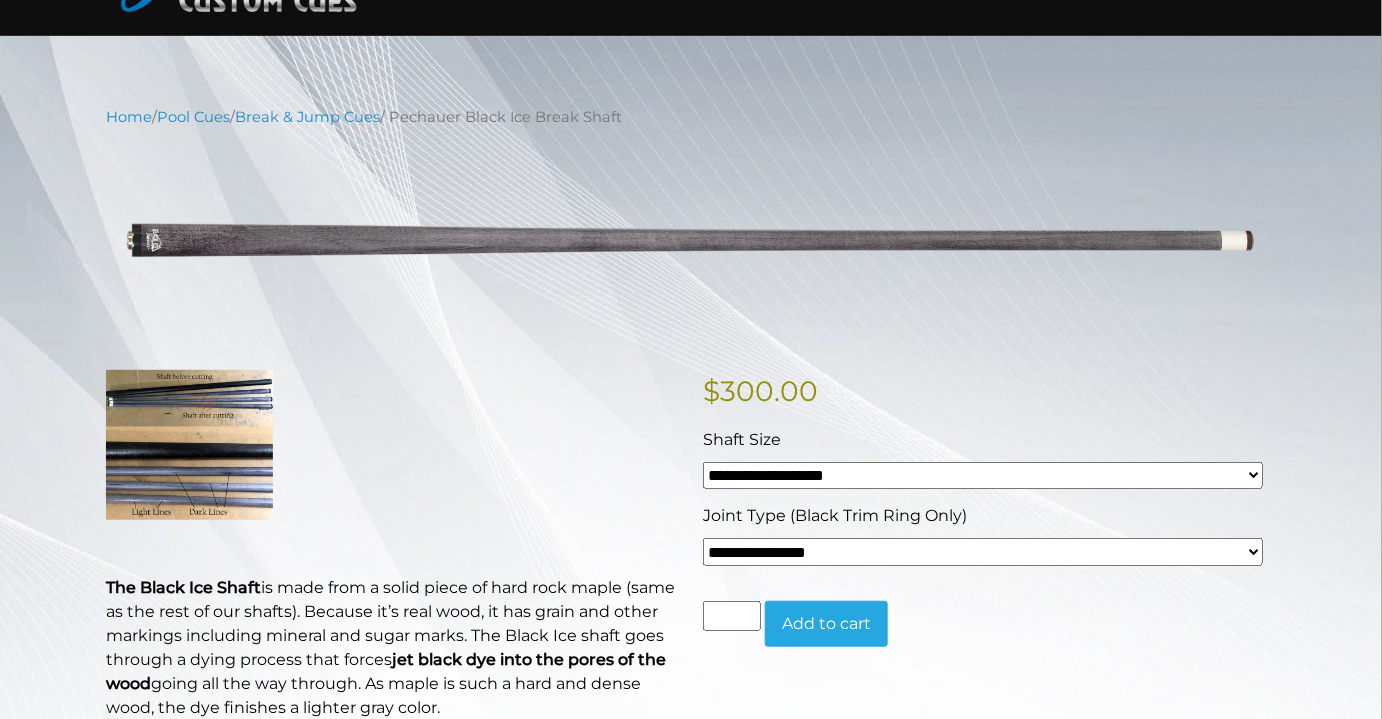 scroll, scrollTop: 0, scrollLeft: 0, axis: both 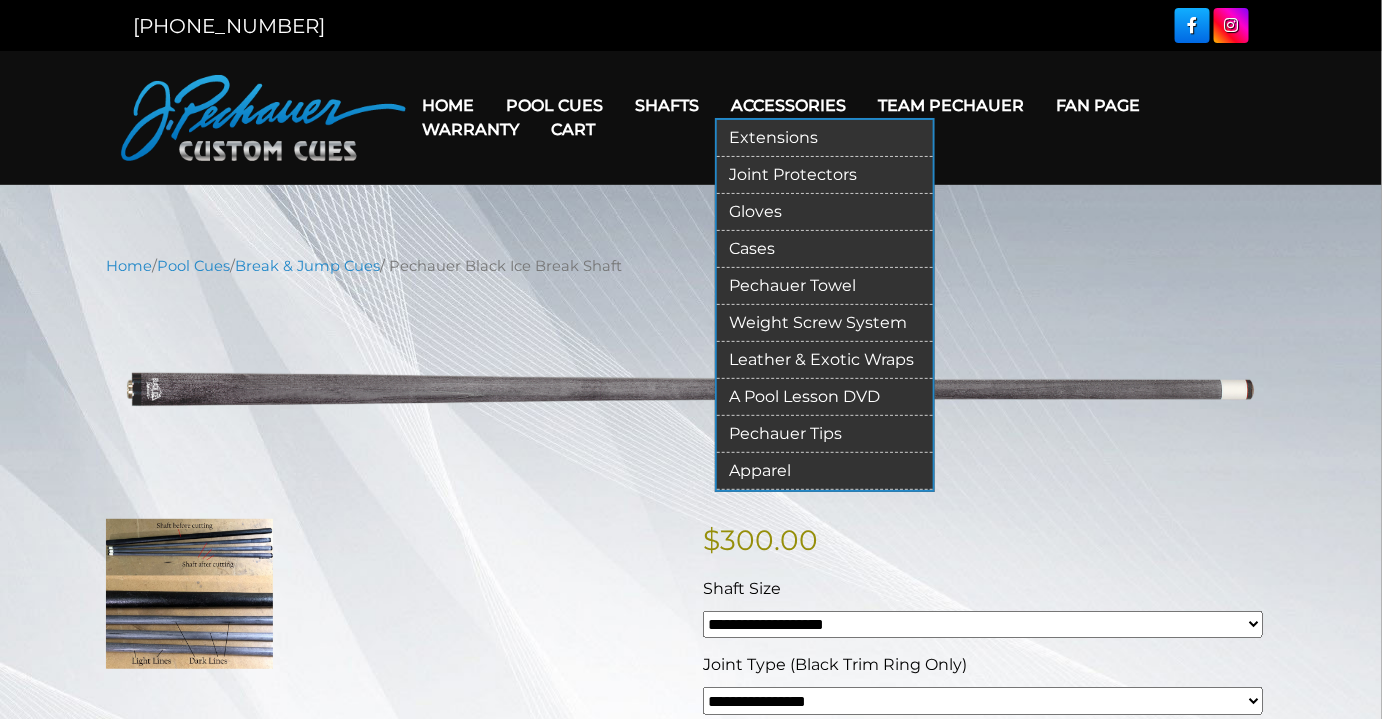 click on "Gloves" at bounding box center (825, 212) 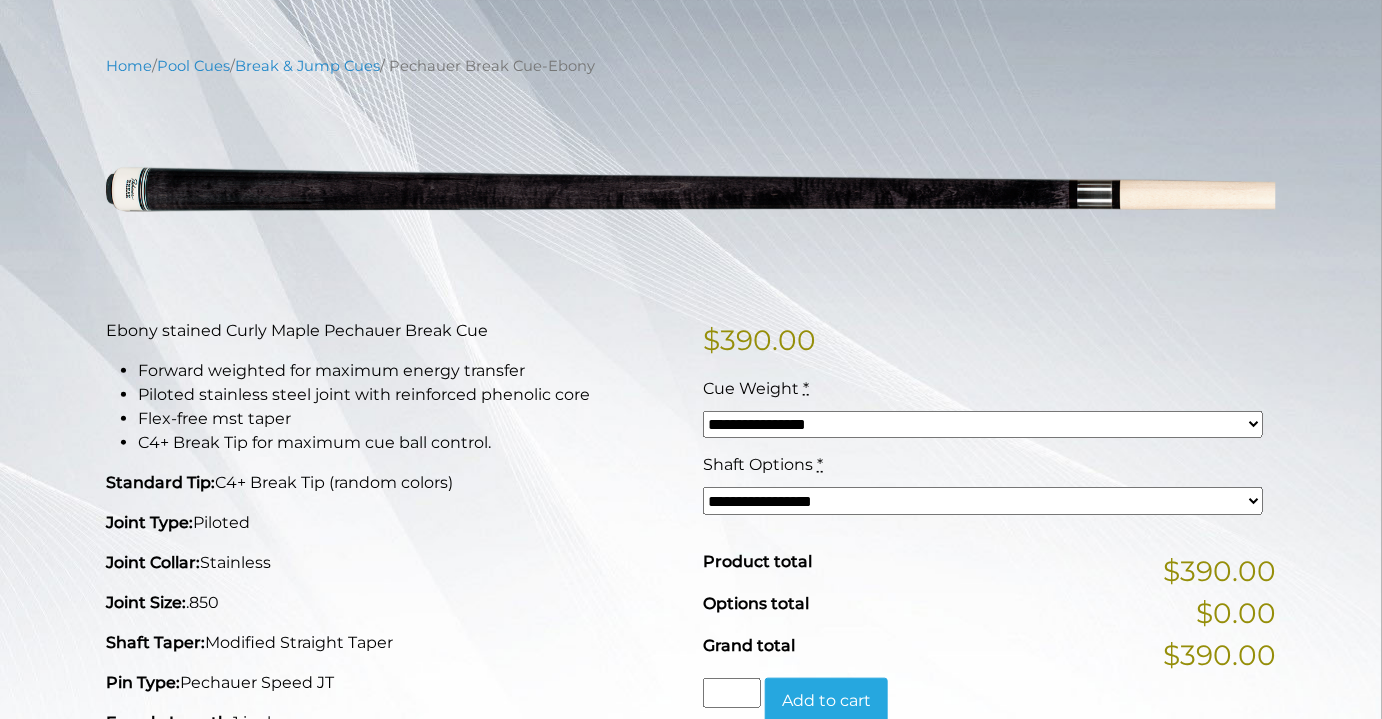 scroll, scrollTop: 0, scrollLeft: 0, axis: both 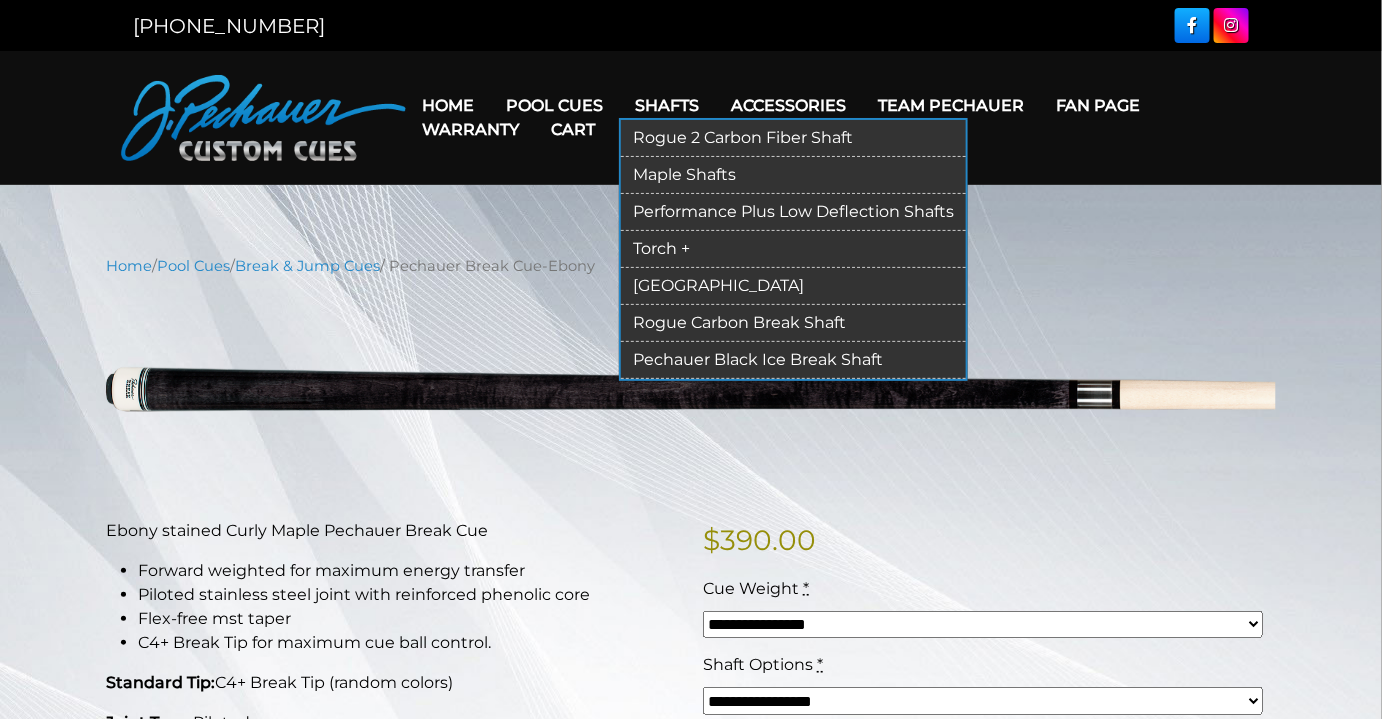 click on "Rogue Carbon Break Shaft" at bounding box center (793, 323) 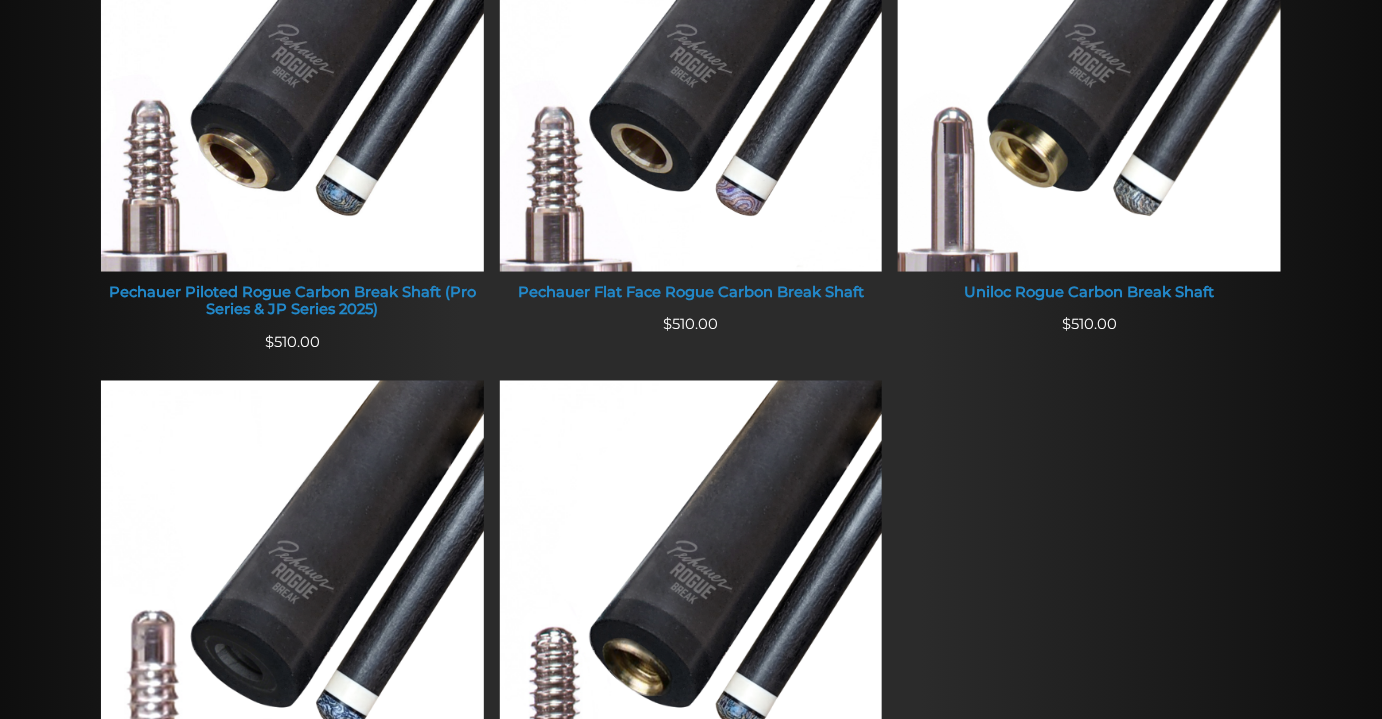 scroll, scrollTop: 818, scrollLeft: 0, axis: vertical 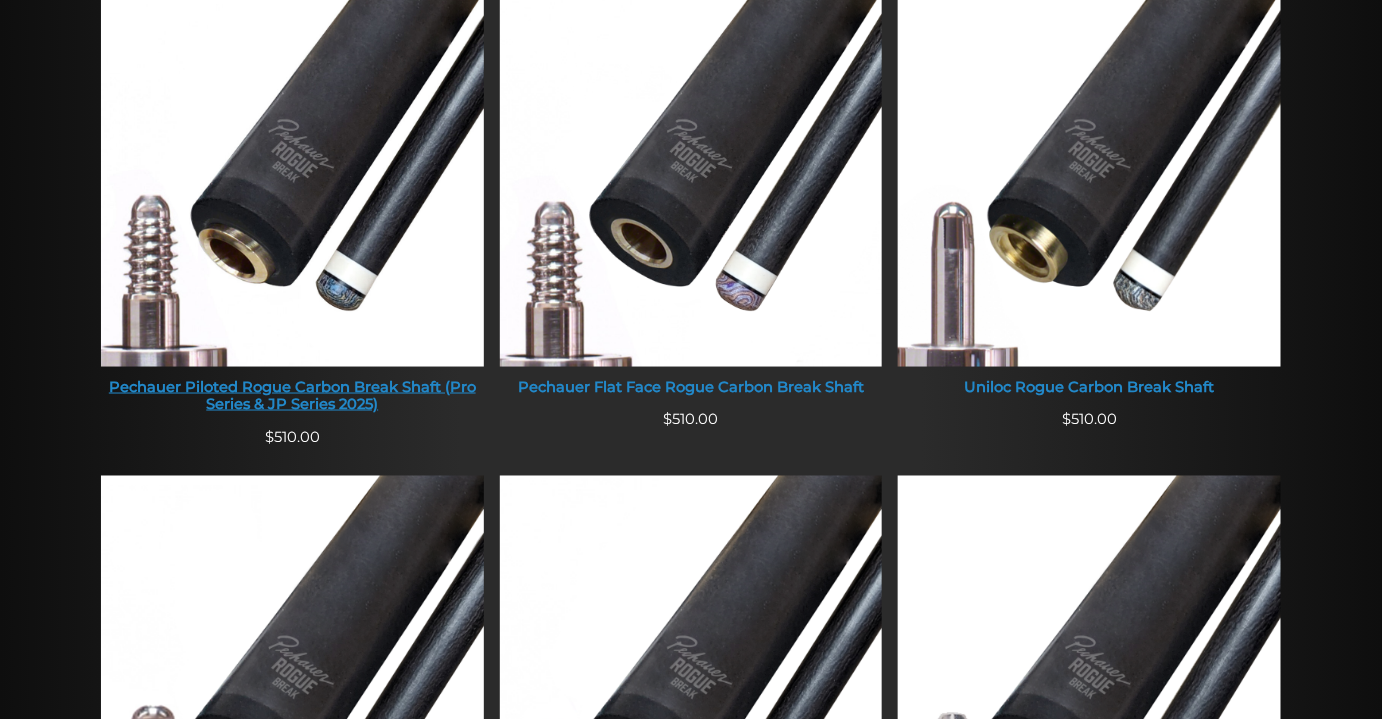 click on "Pechauer Piloted Rogue Carbon Break Shaft (Pro Series & JP Series 2025)" at bounding box center (292, 396) 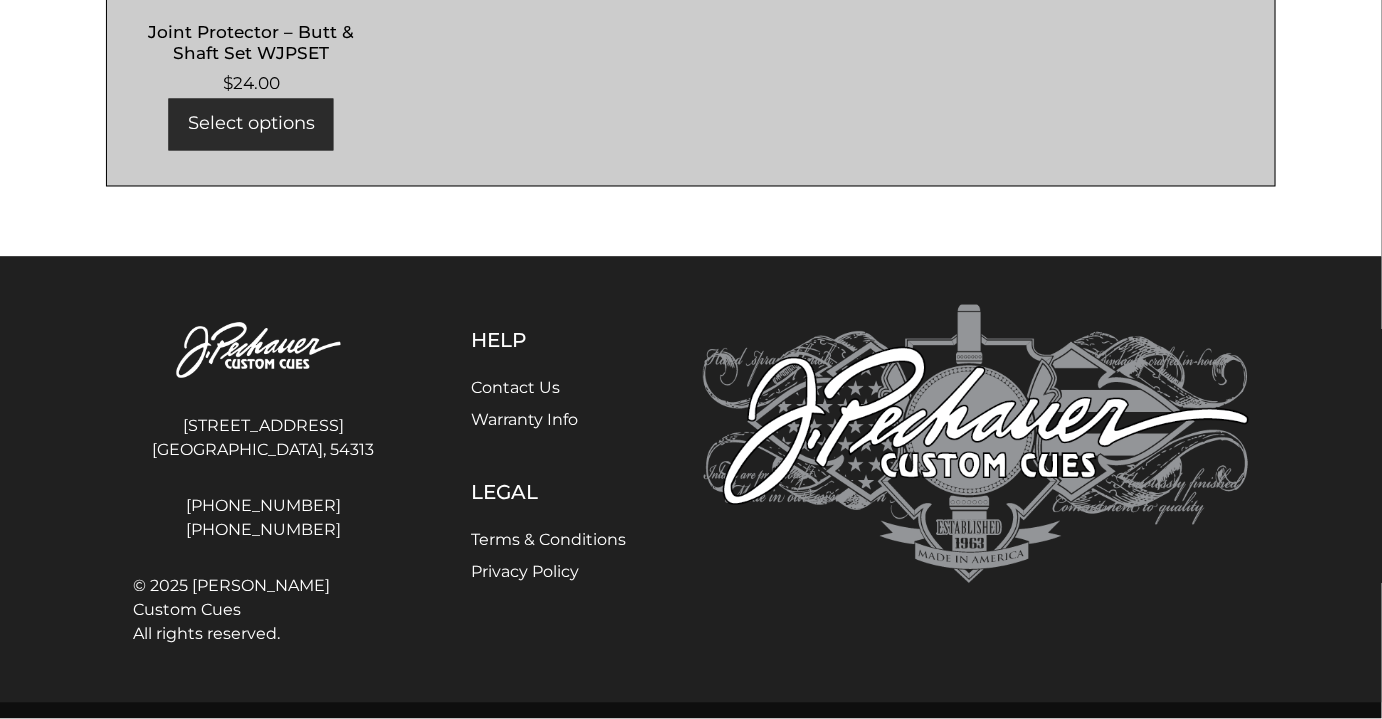 scroll, scrollTop: 1454, scrollLeft: 0, axis: vertical 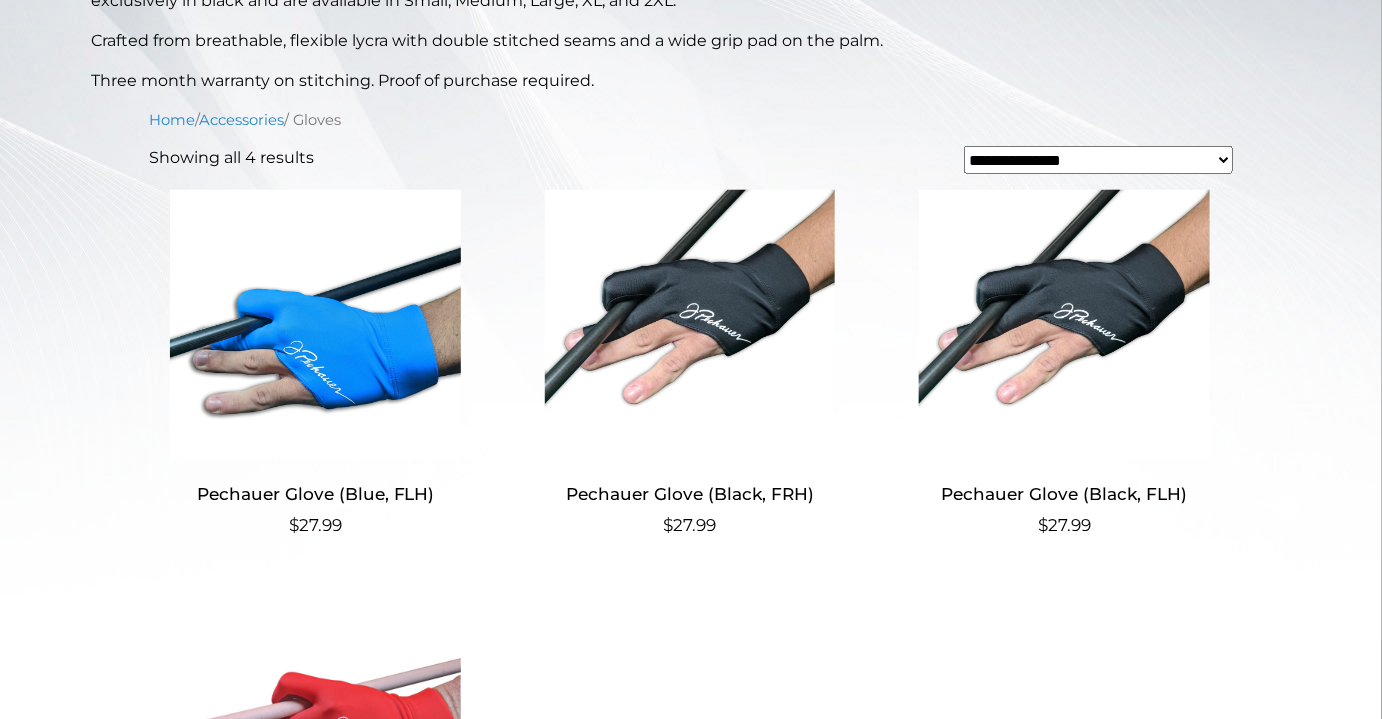 click at bounding box center (690, 325) 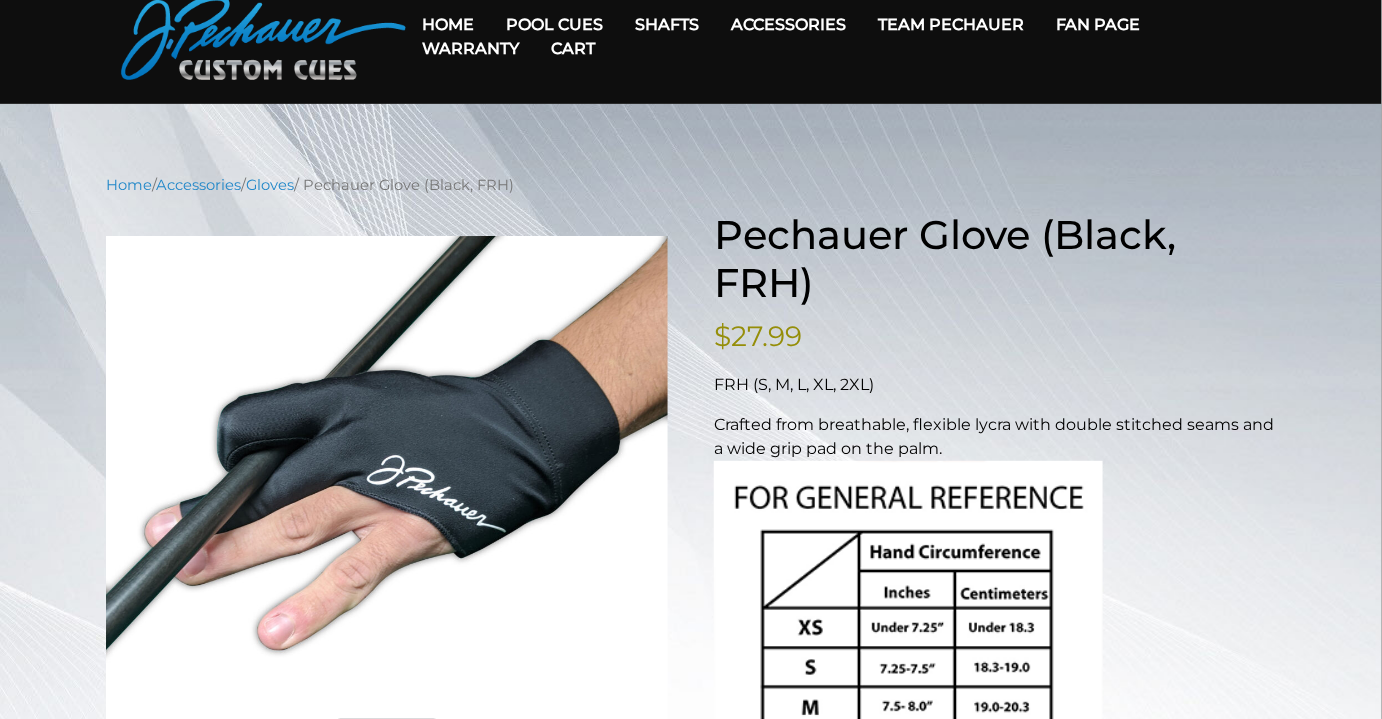 scroll, scrollTop: 0, scrollLeft: 0, axis: both 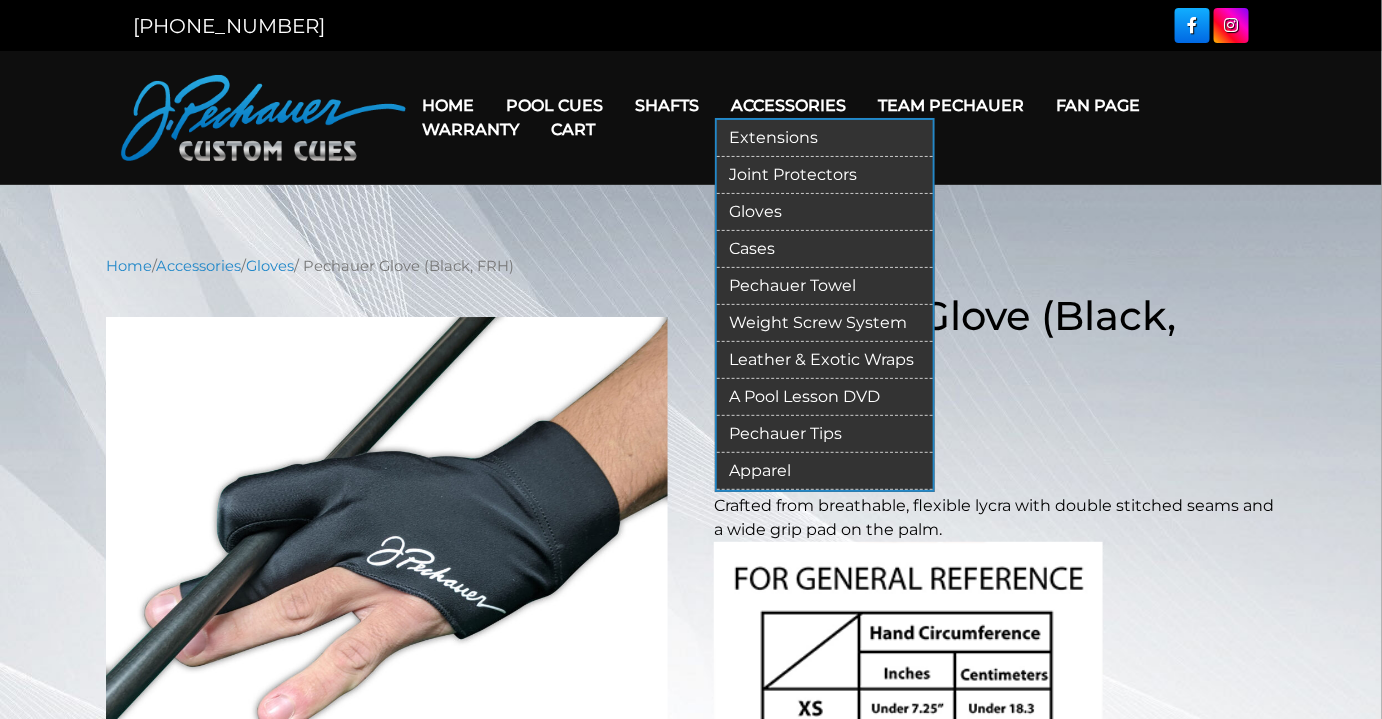 click on "Pechauer Towel" at bounding box center [825, 286] 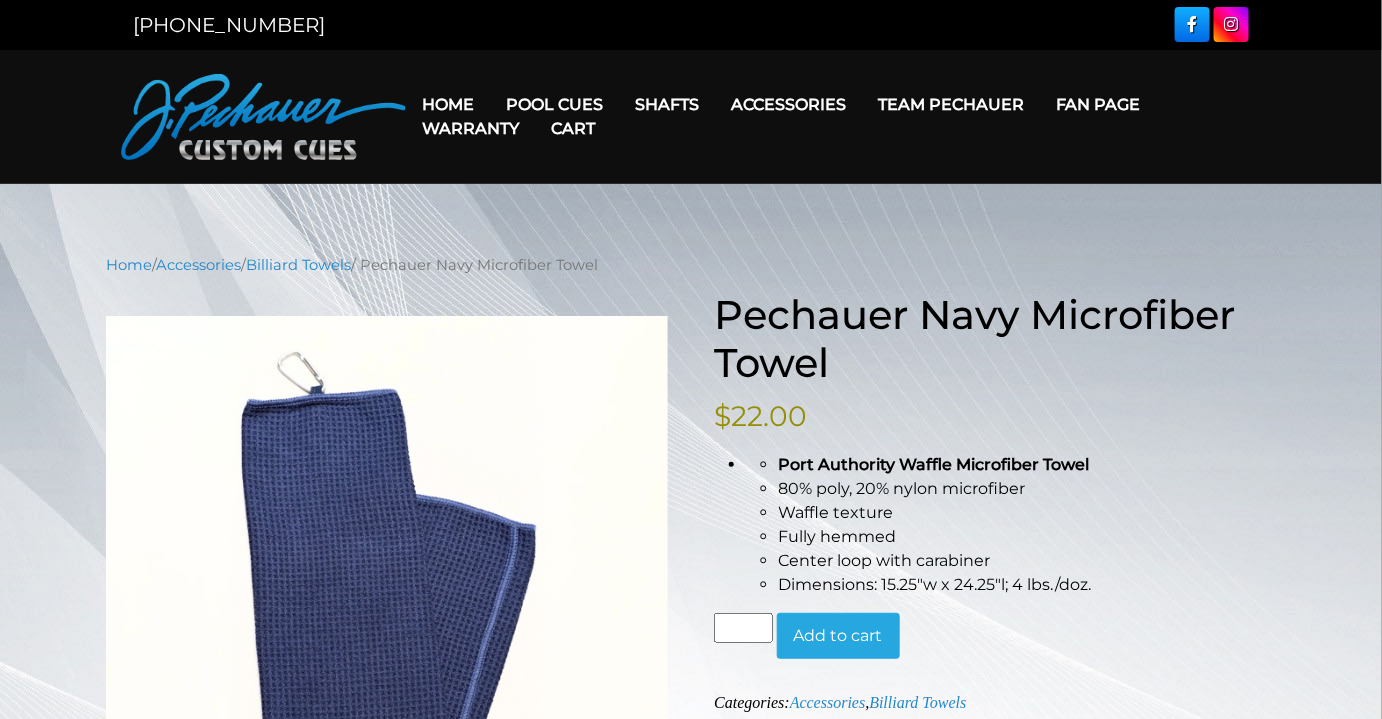 scroll, scrollTop: 0, scrollLeft: 0, axis: both 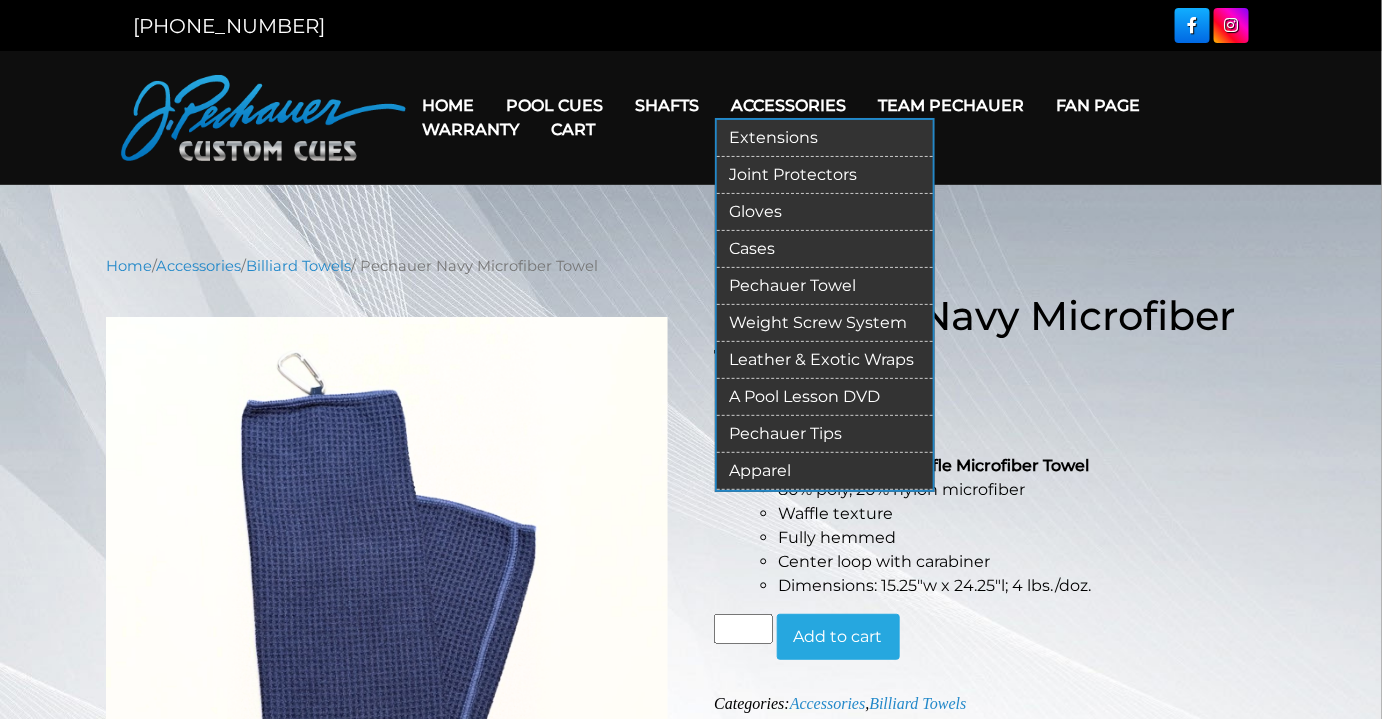 click on "Cases" at bounding box center [825, 249] 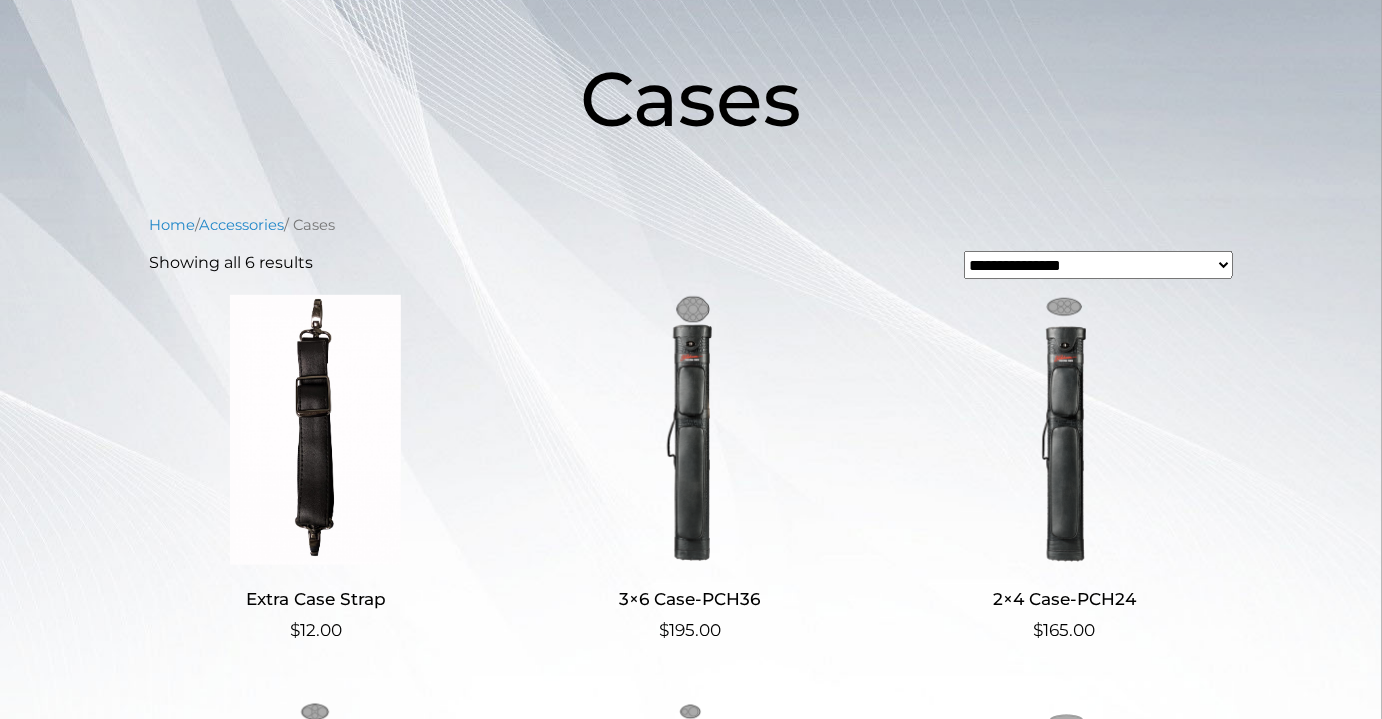 scroll, scrollTop: 0, scrollLeft: 0, axis: both 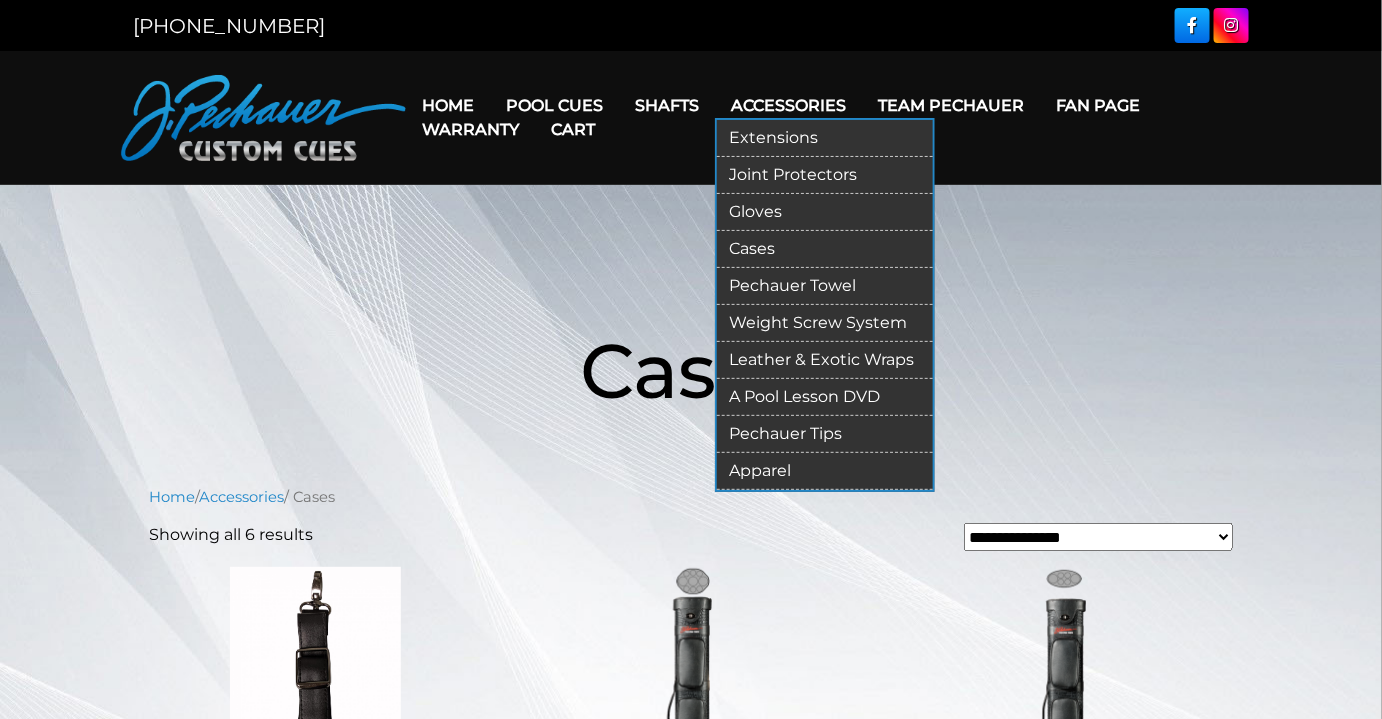 click on "Joint Protectors" at bounding box center [825, 175] 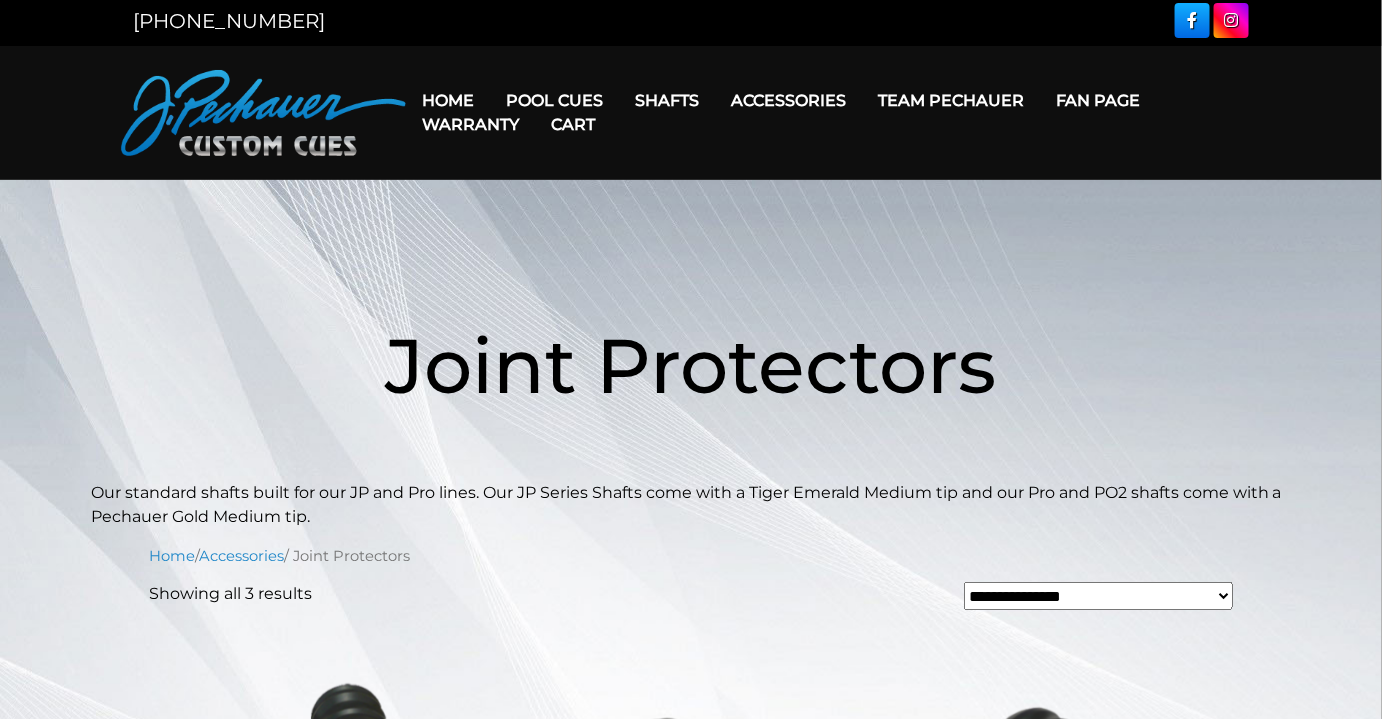 scroll, scrollTop: 0, scrollLeft: 0, axis: both 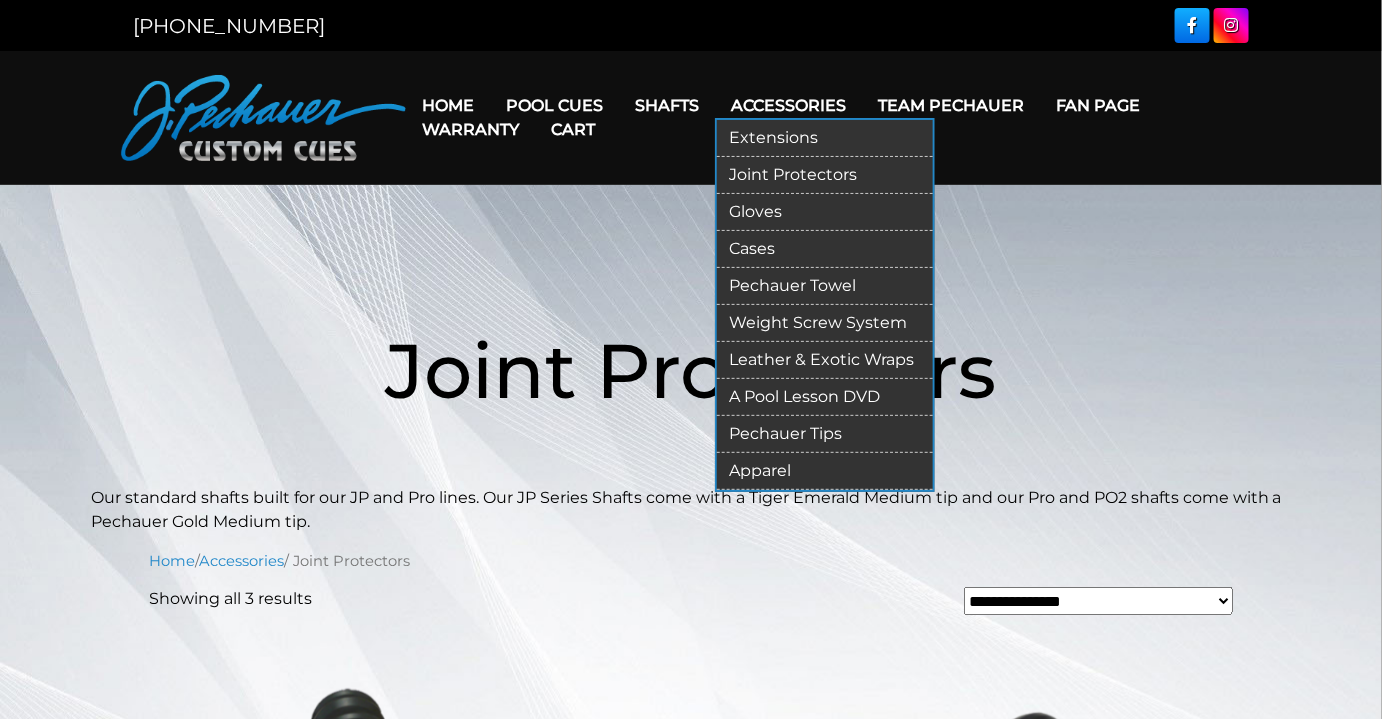 click on "Leather & Exotic Wraps" at bounding box center [825, 360] 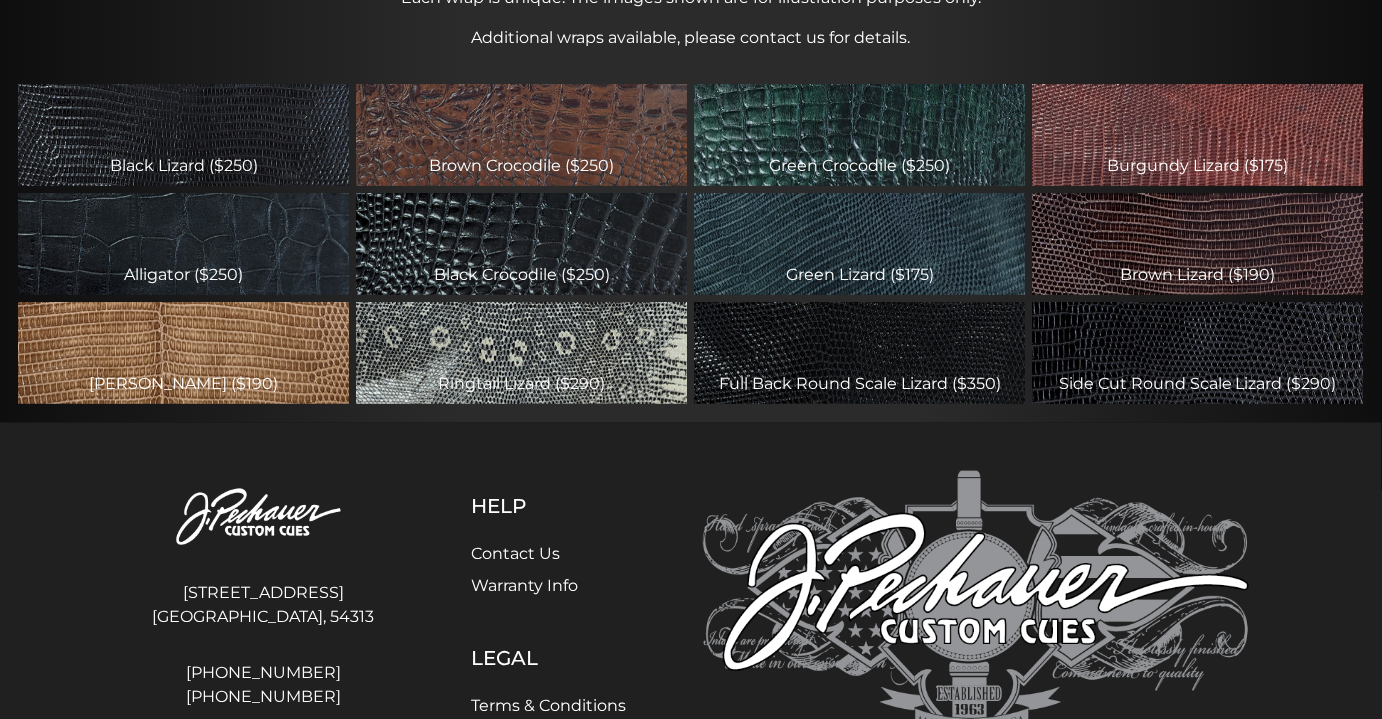 scroll, scrollTop: 768, scrollLeft: 0, axis: vertical 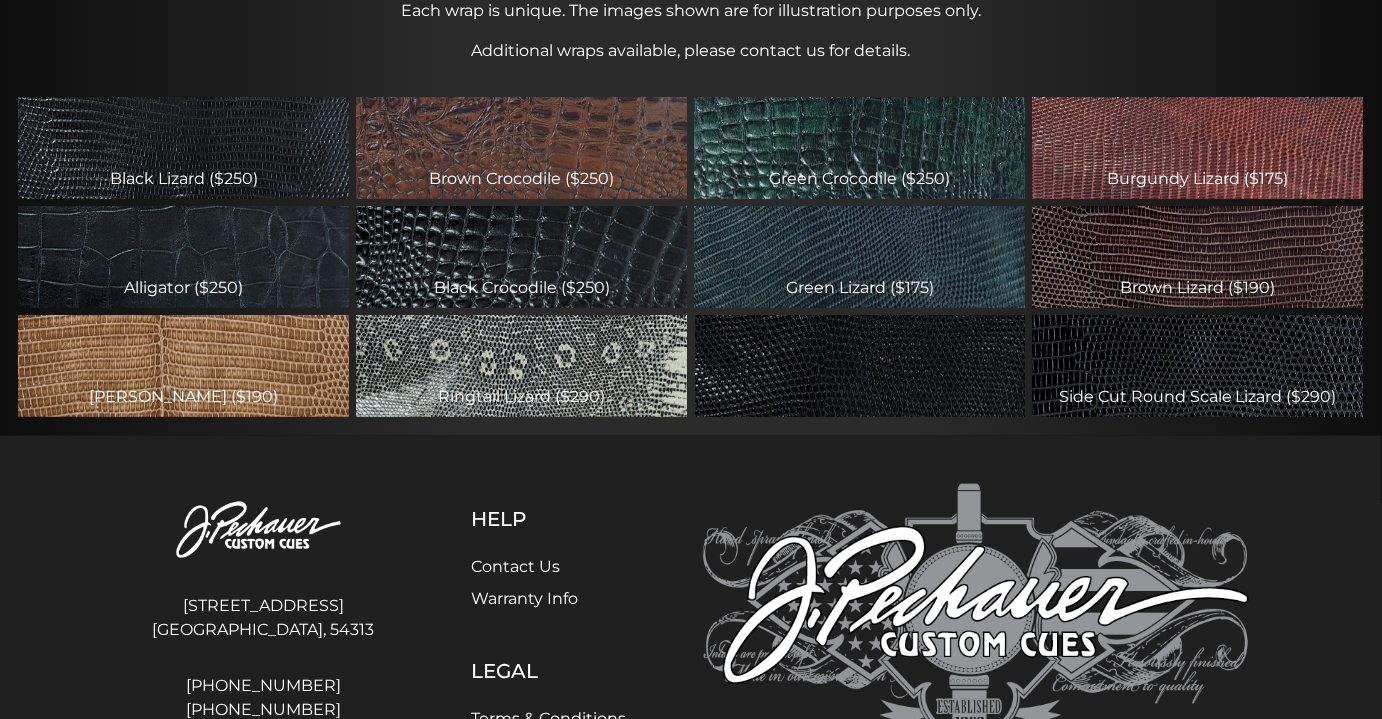 click on "Full Back Round Scale Lizard ($350)" at bounding box center (860, 366) 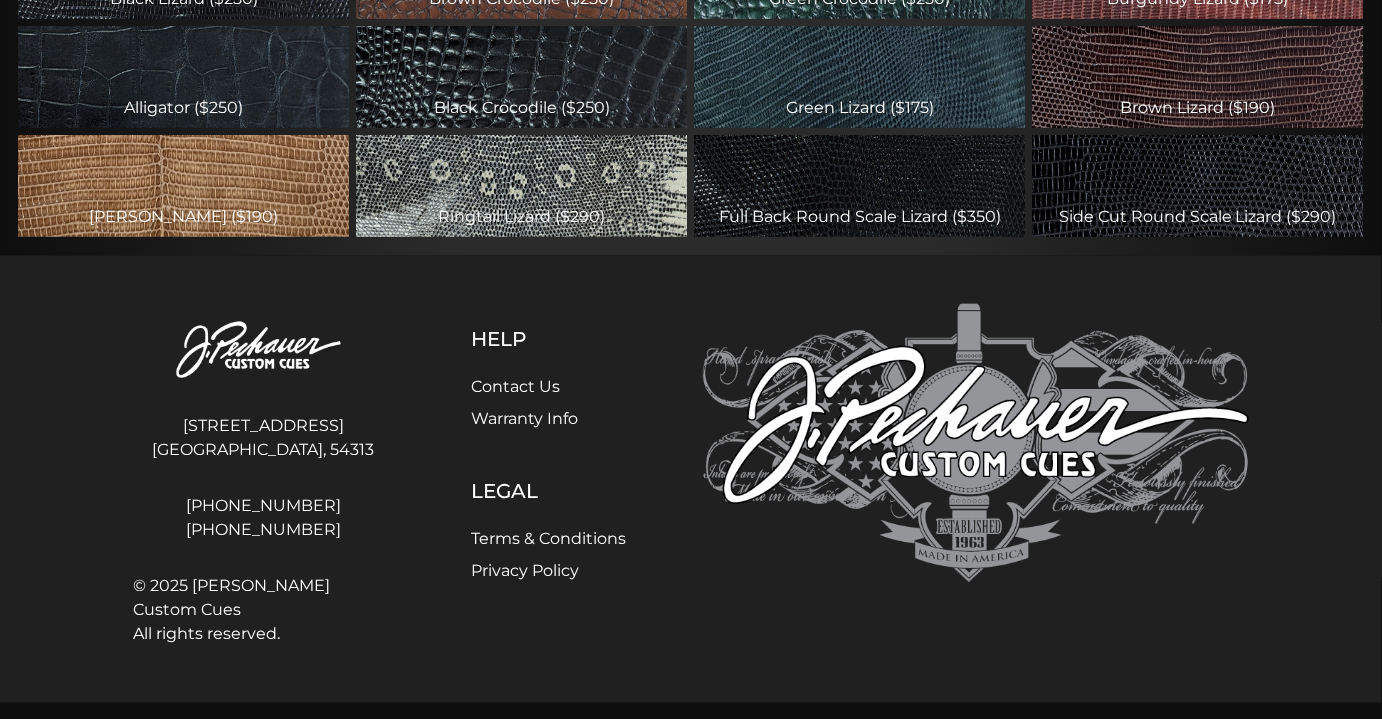 scroll, scrollTop: 496, scrollLeft: 0, axis: vertical 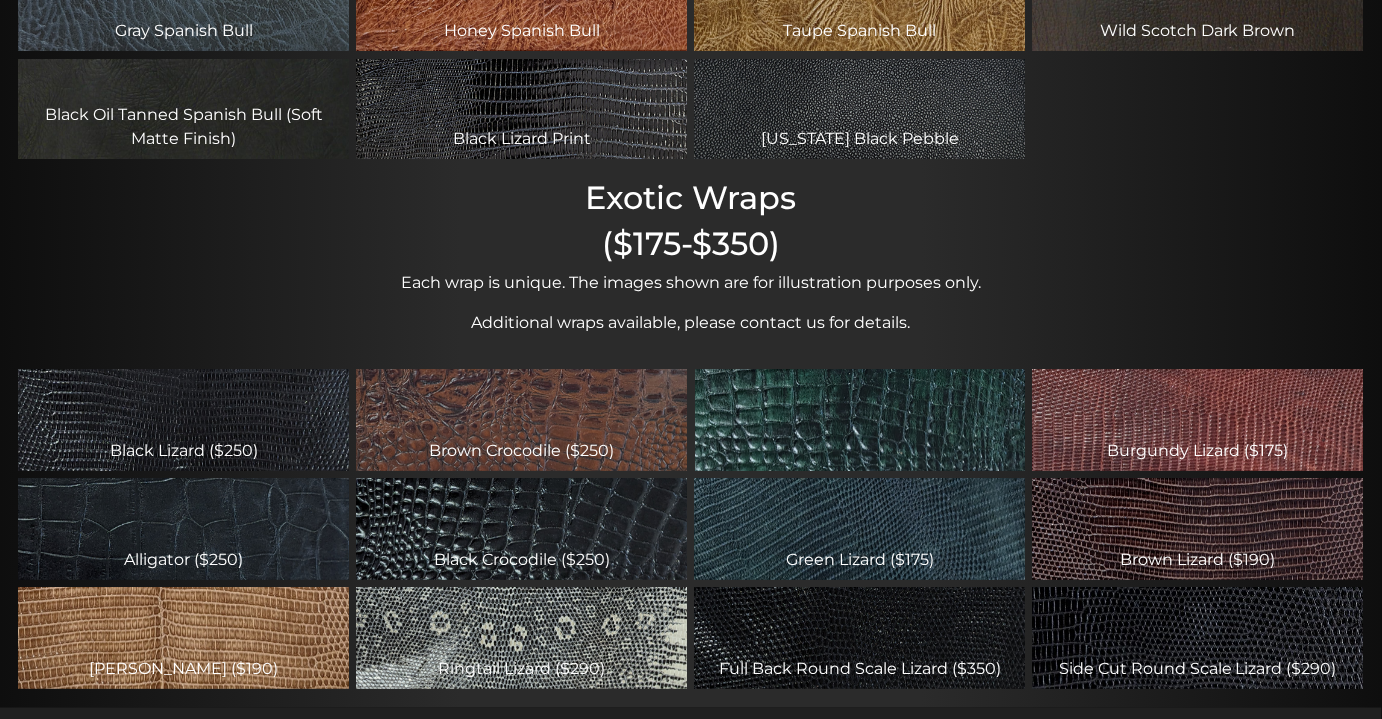 click on "Green Crocodile ($250)" at bounding box center (860, 420) 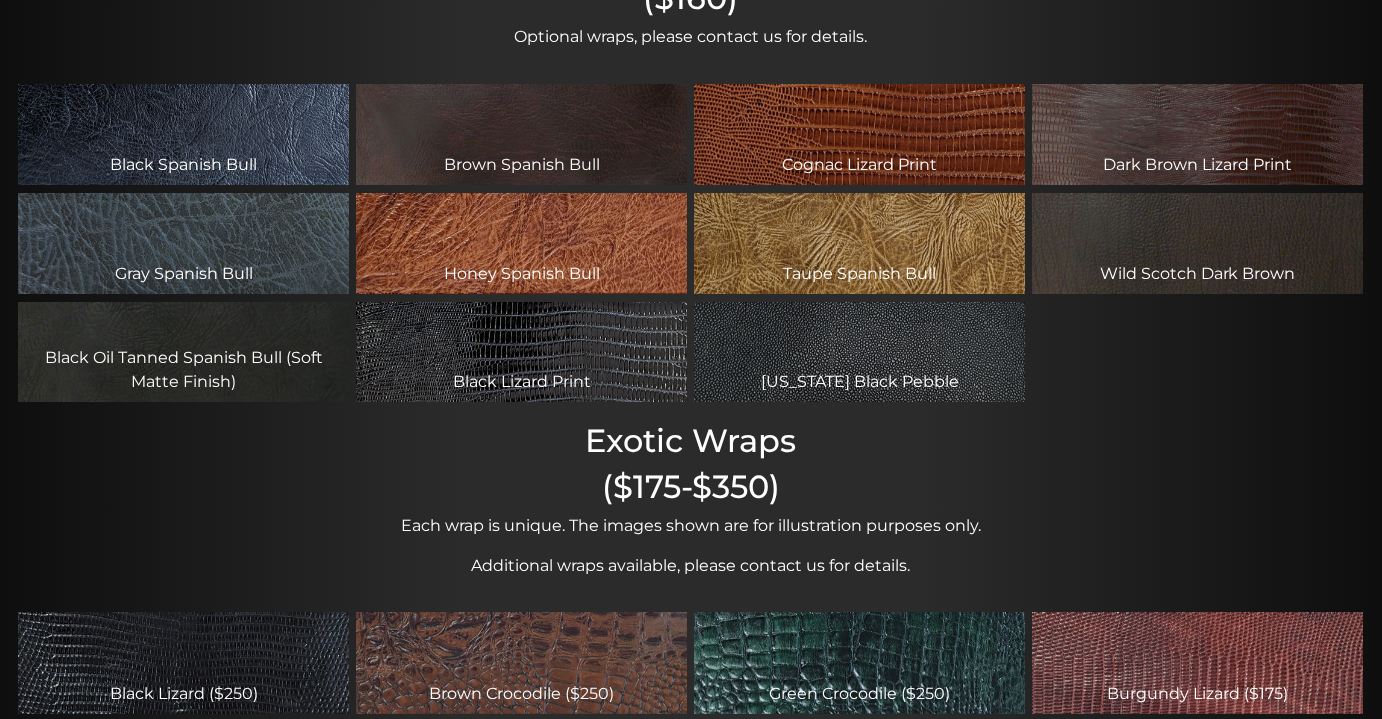 scroll, scrollTop: 0, scrollLeft: 0, axis: both 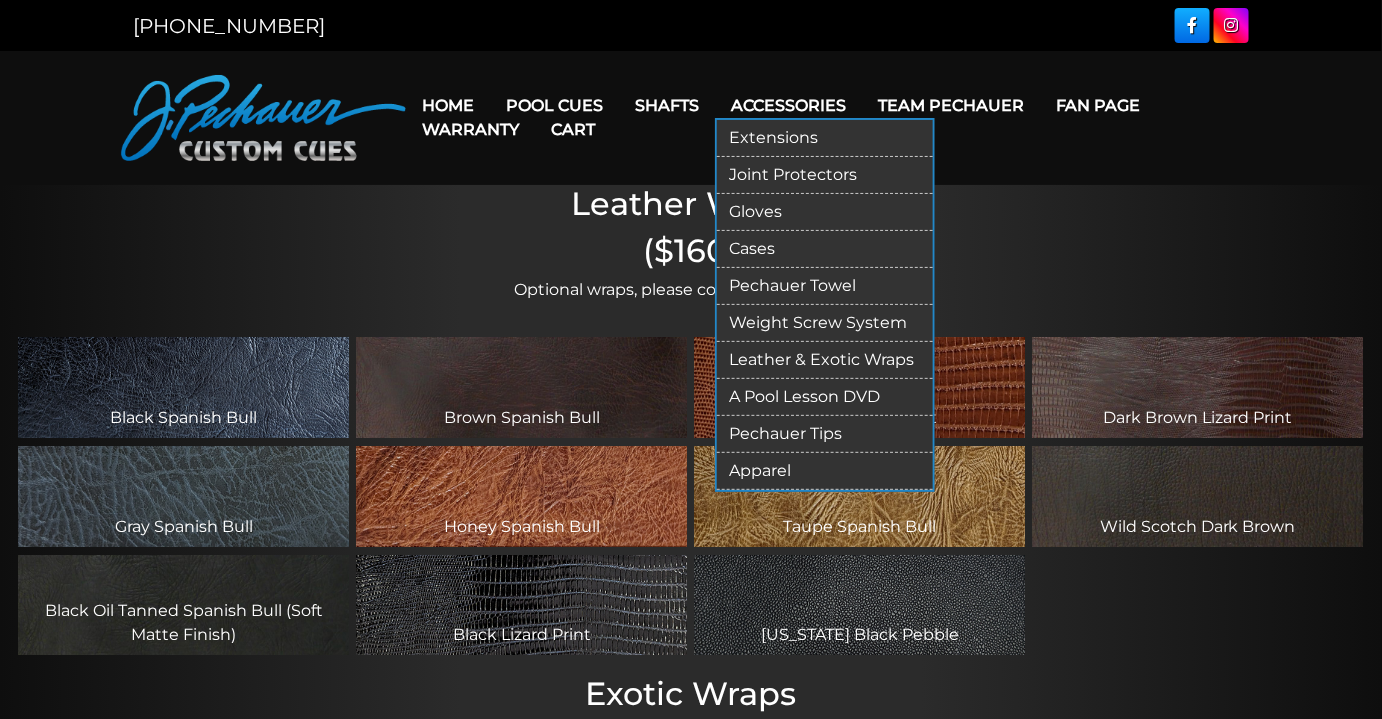 click on "Apparel" at bounding box center [825, 471] 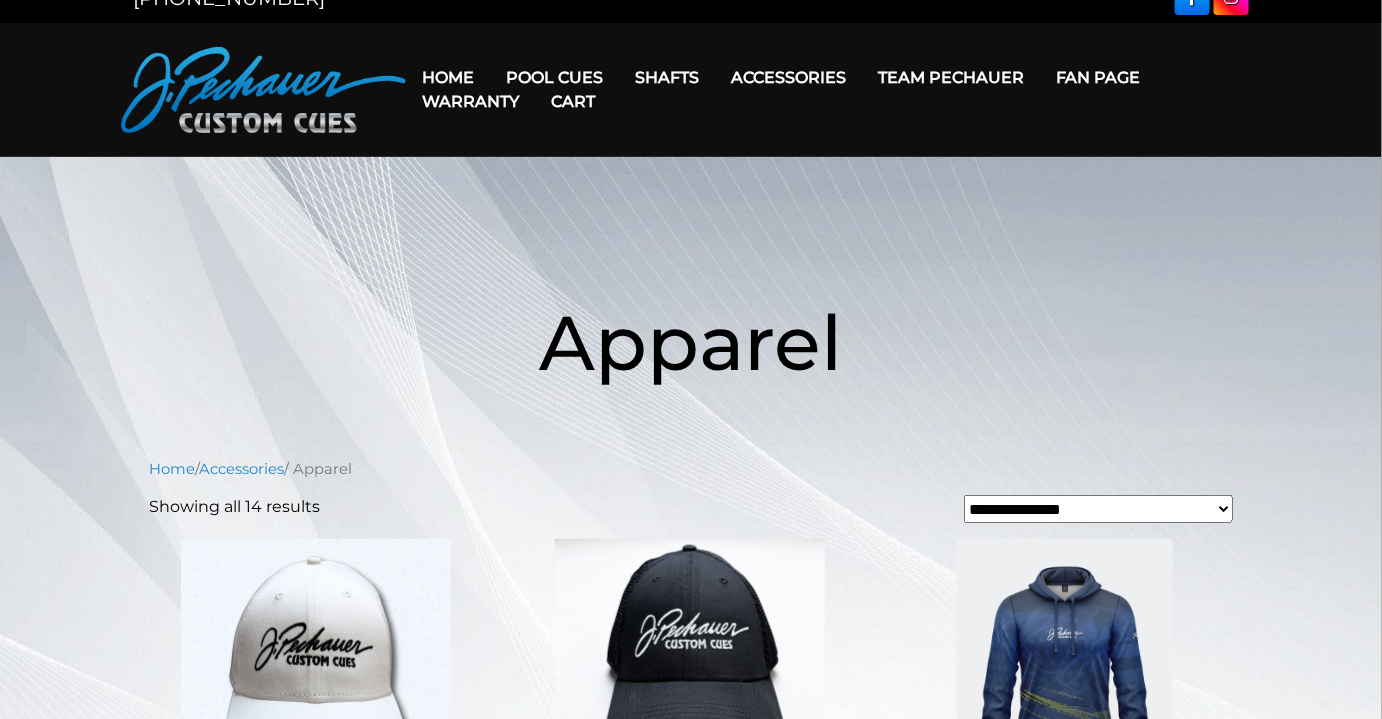 scroll, scrollTop: 0, scrollLeft: 0, axis: both 